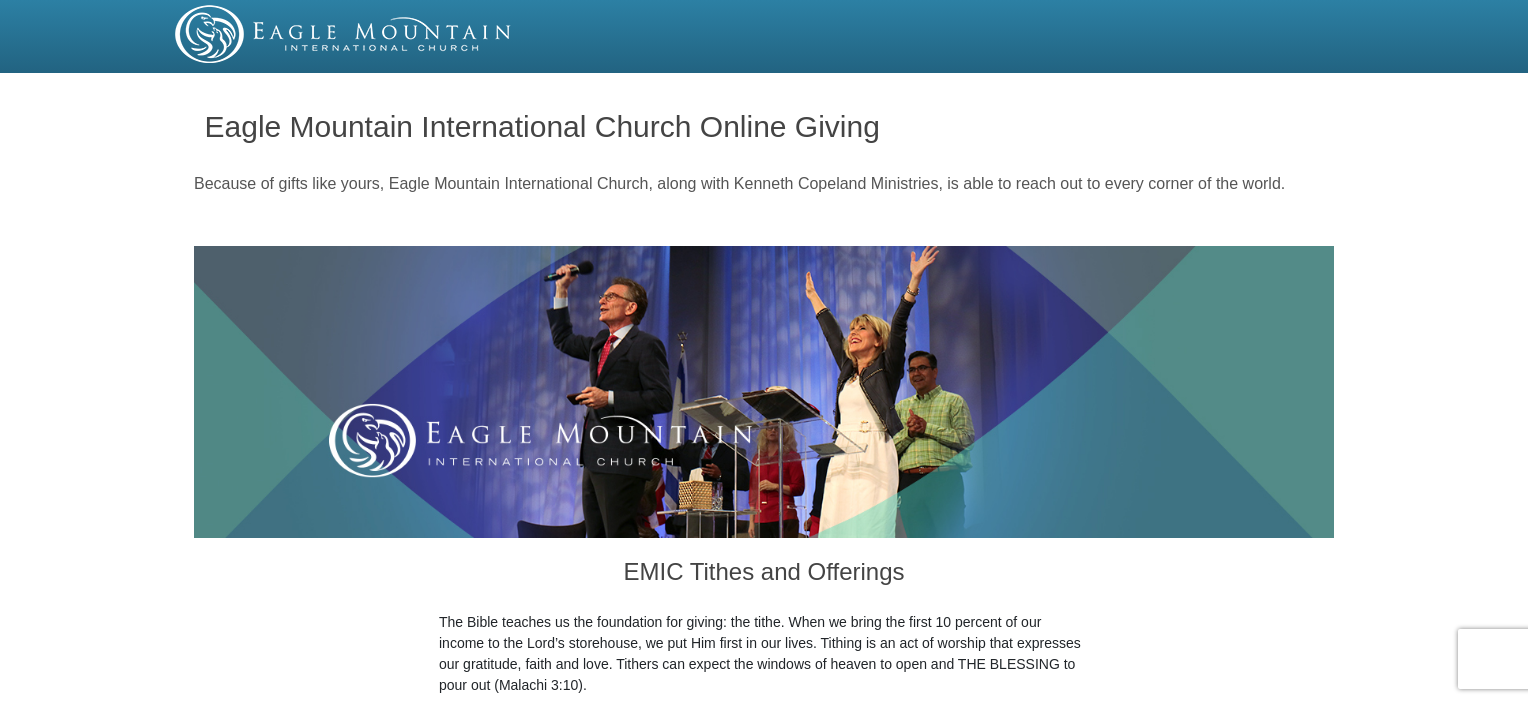 scroll, scrollTop: 600, scrollLeft: 0, axis: vertical 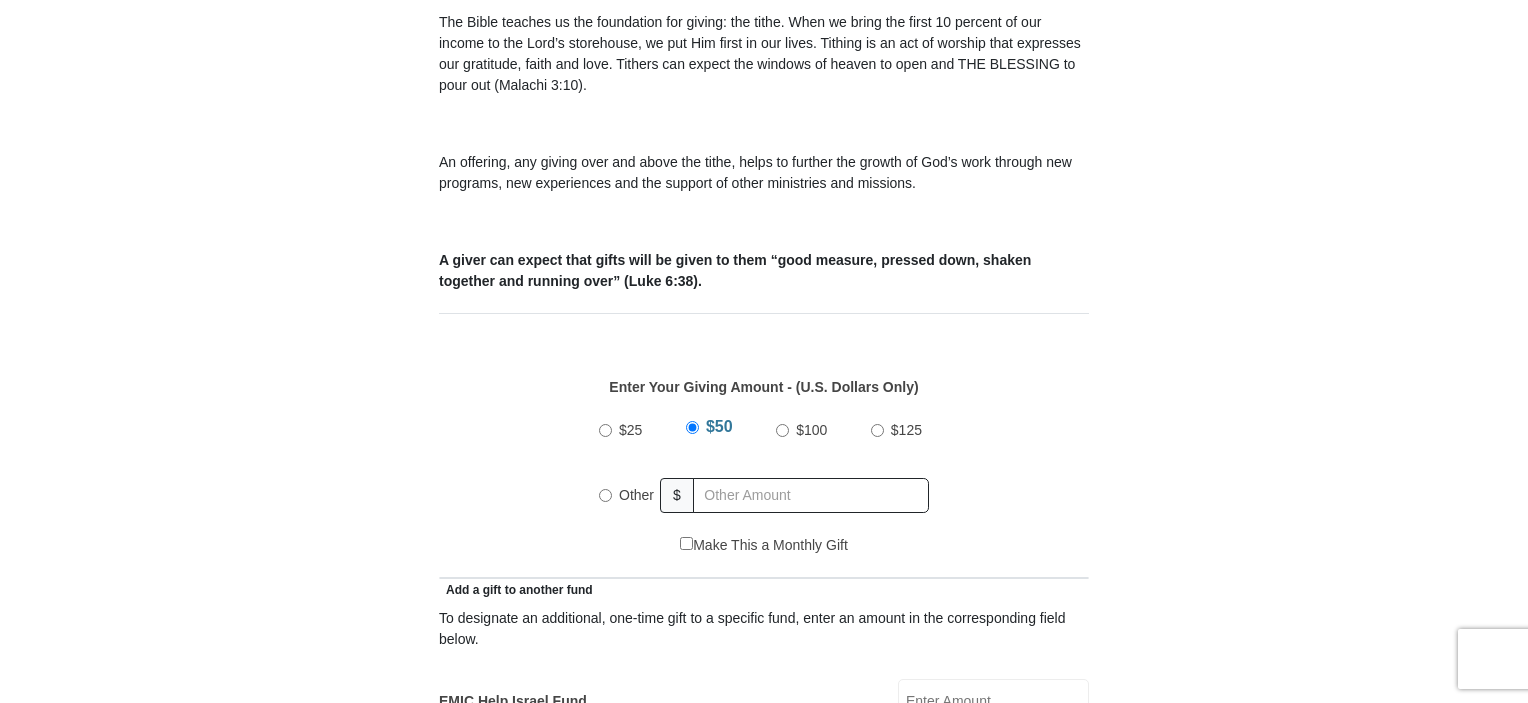 click on "$100" at bounding box center (782, 430) 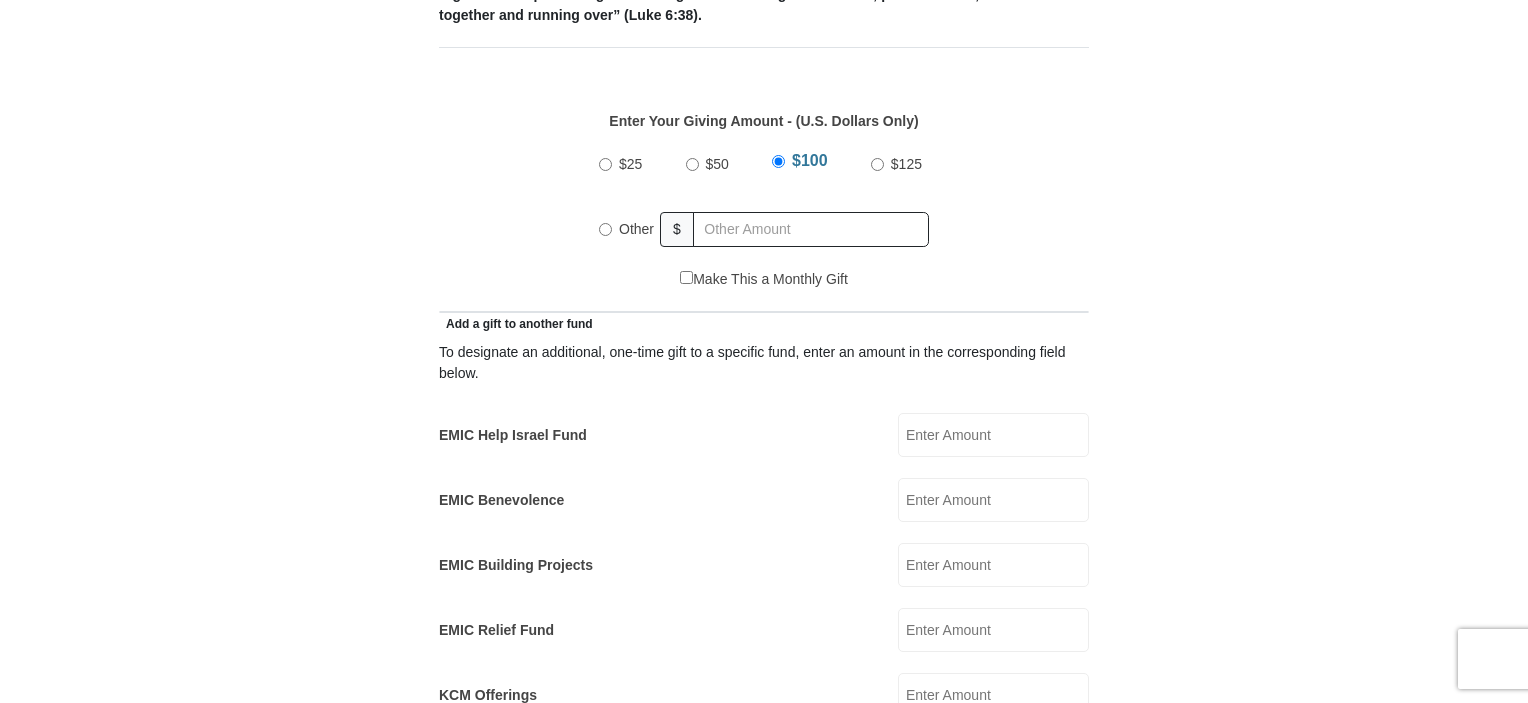 scroll, scrollTop: 900, scrollLeft: 0, axis: vertical 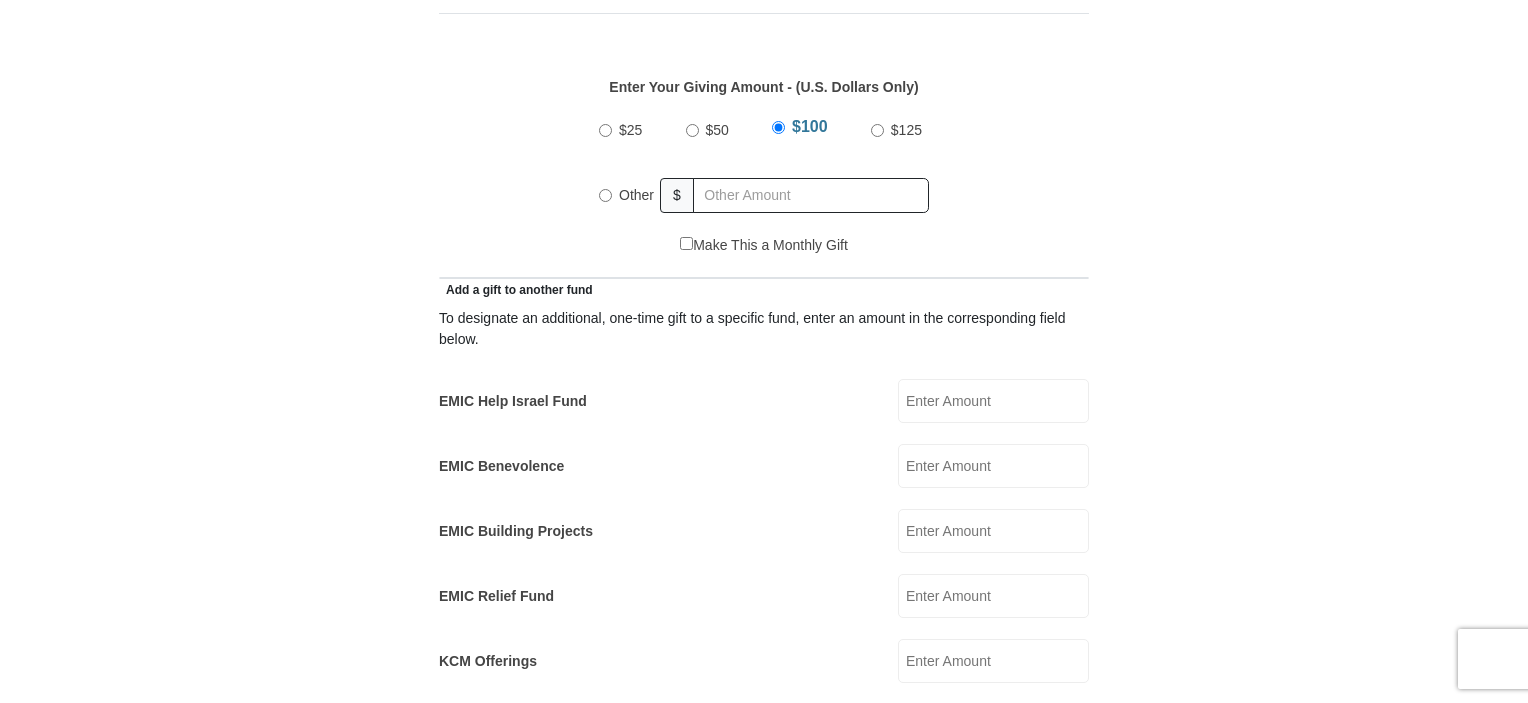 click on "EMIC Help Israel Fund" at bounding box center [993, 401] 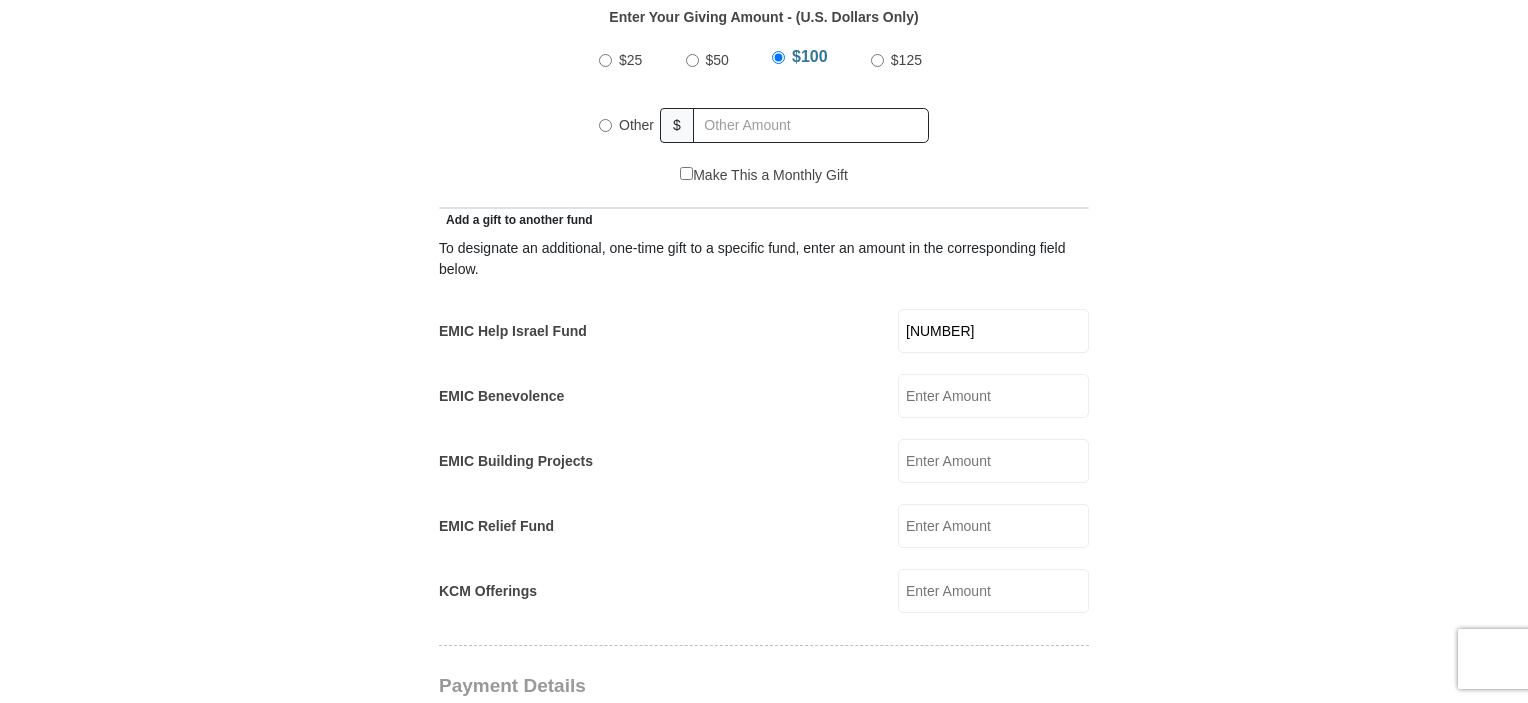 scroll, scrollTop: 1000, scrollLeft: 0, axis: vertical 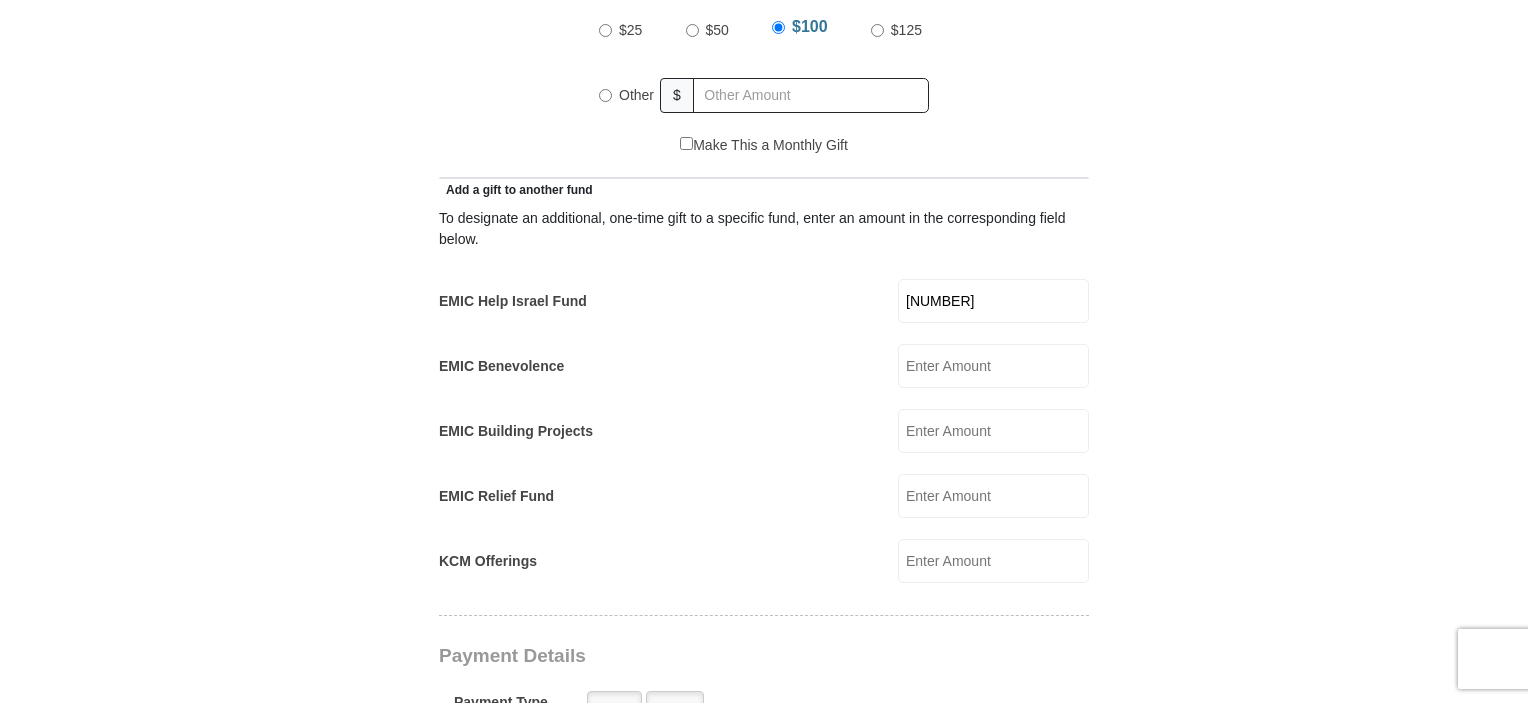 type on "[NUMBER]" 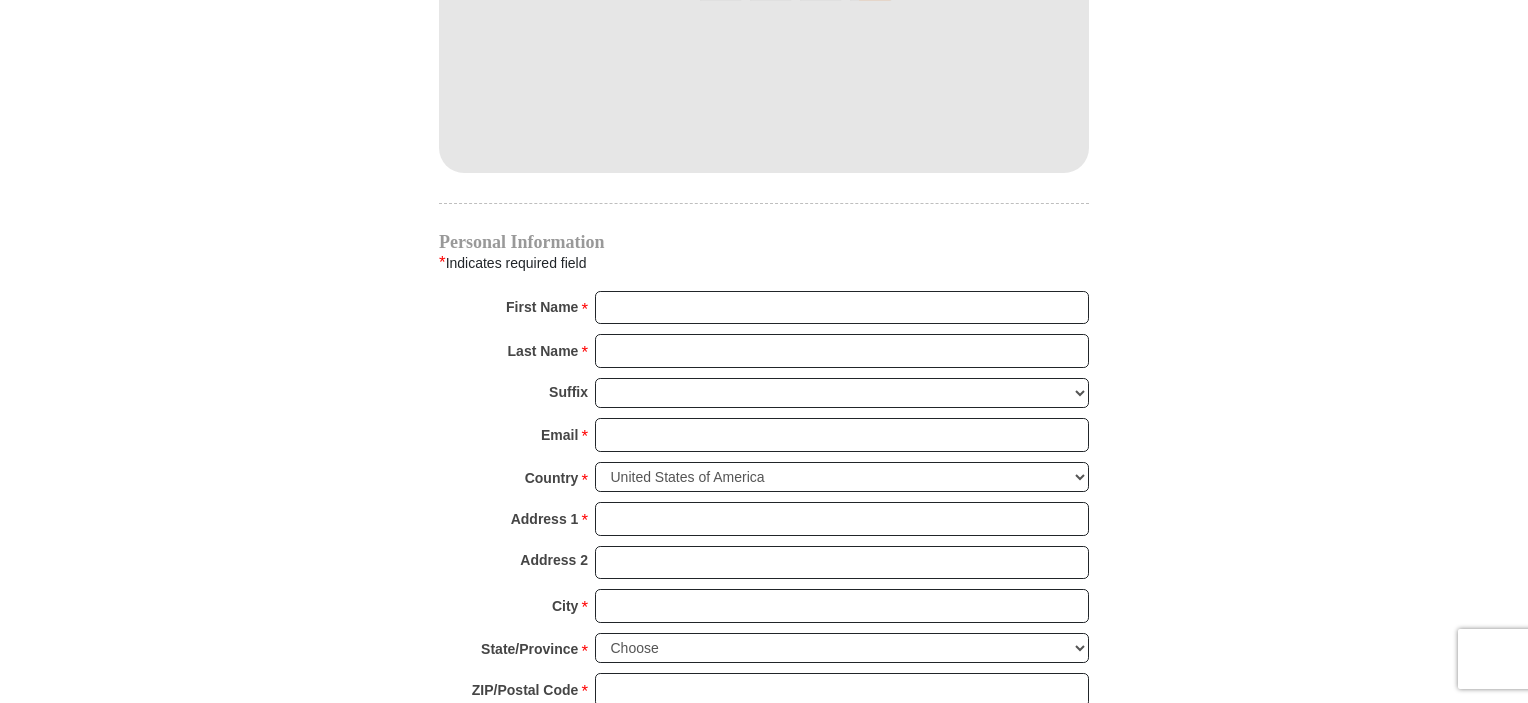 scroll, scrollTop: 1800, scrollLeft: 0, axis: vertical 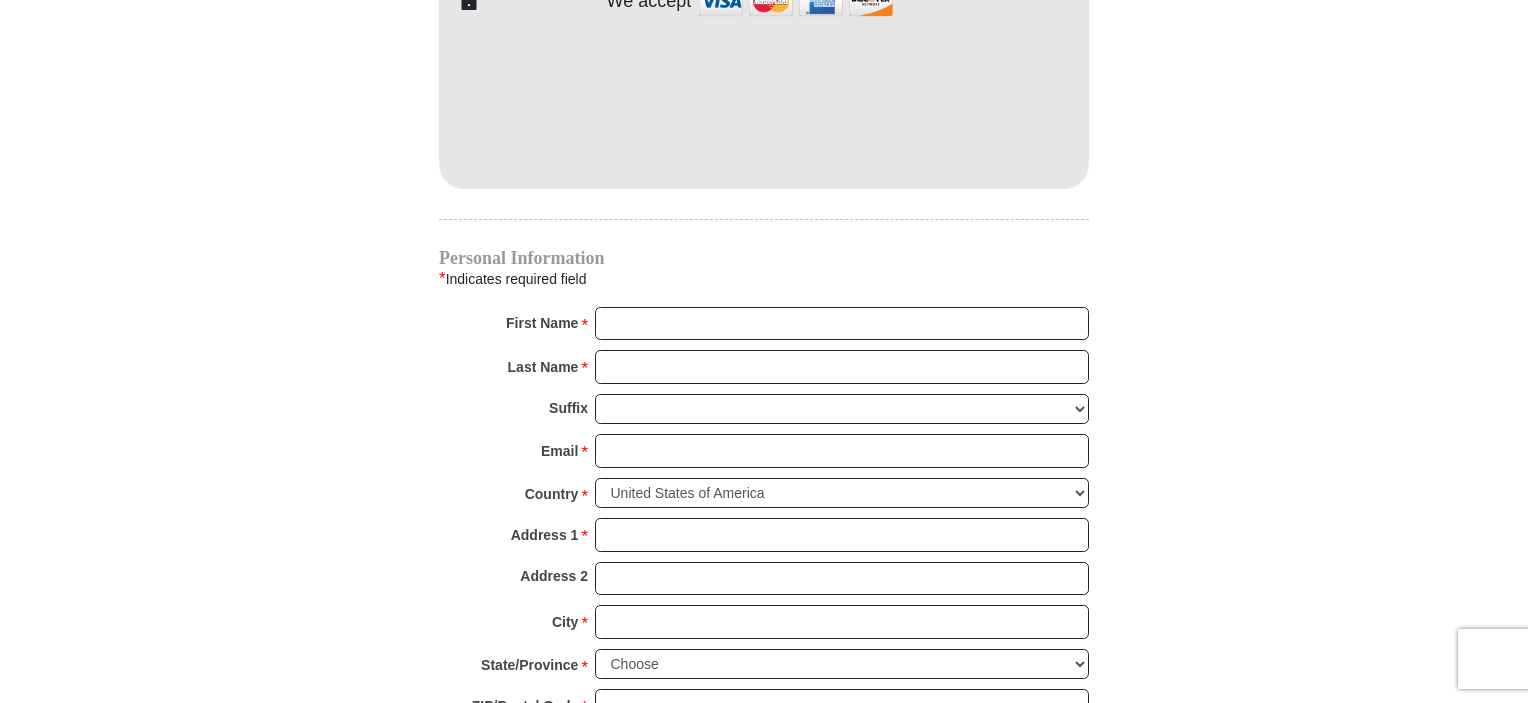type on "100" 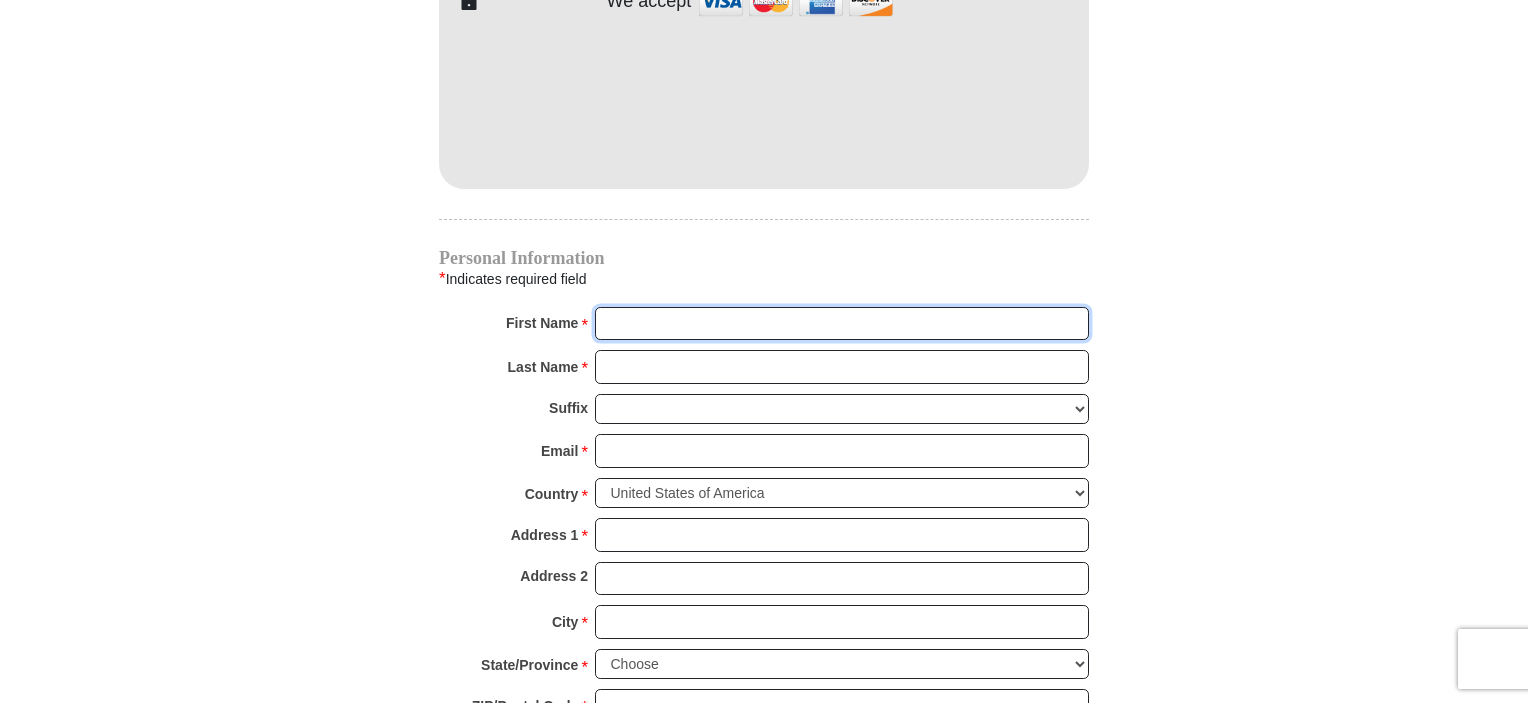 click on "First Name
*" at bounding box center [842, 324] 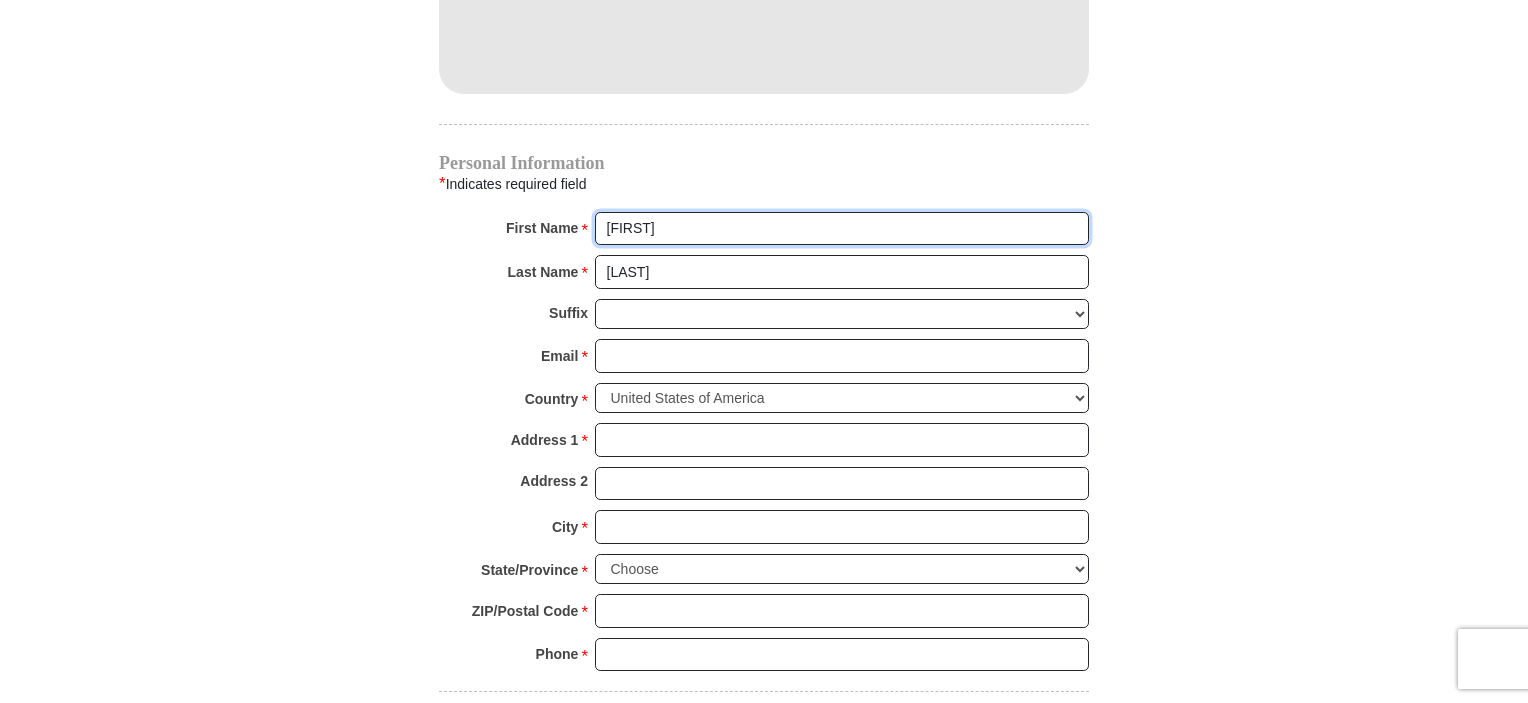 scroll, scrollTop: 1800, scrollLeft: 0, axis: vertical 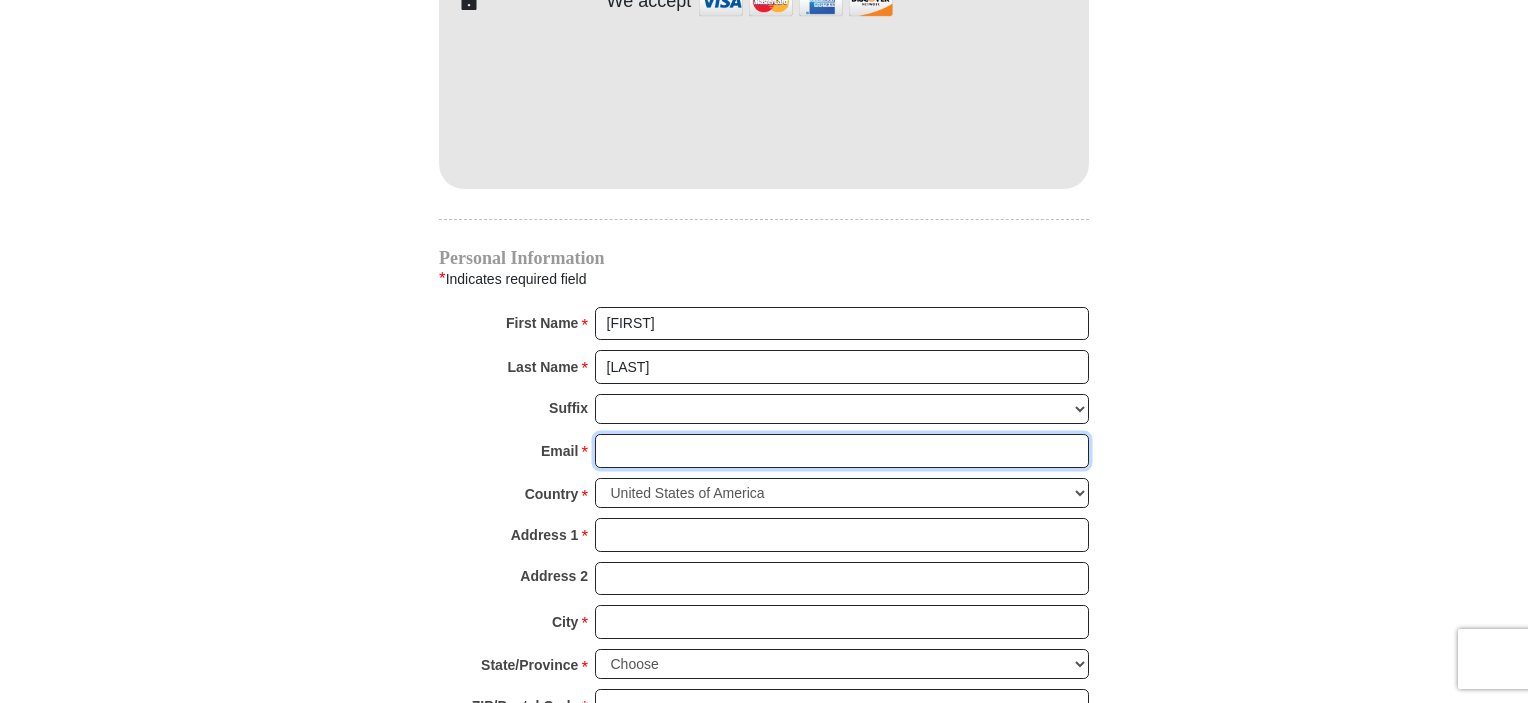 click on "Email
*" at bounding box center (842, 451) 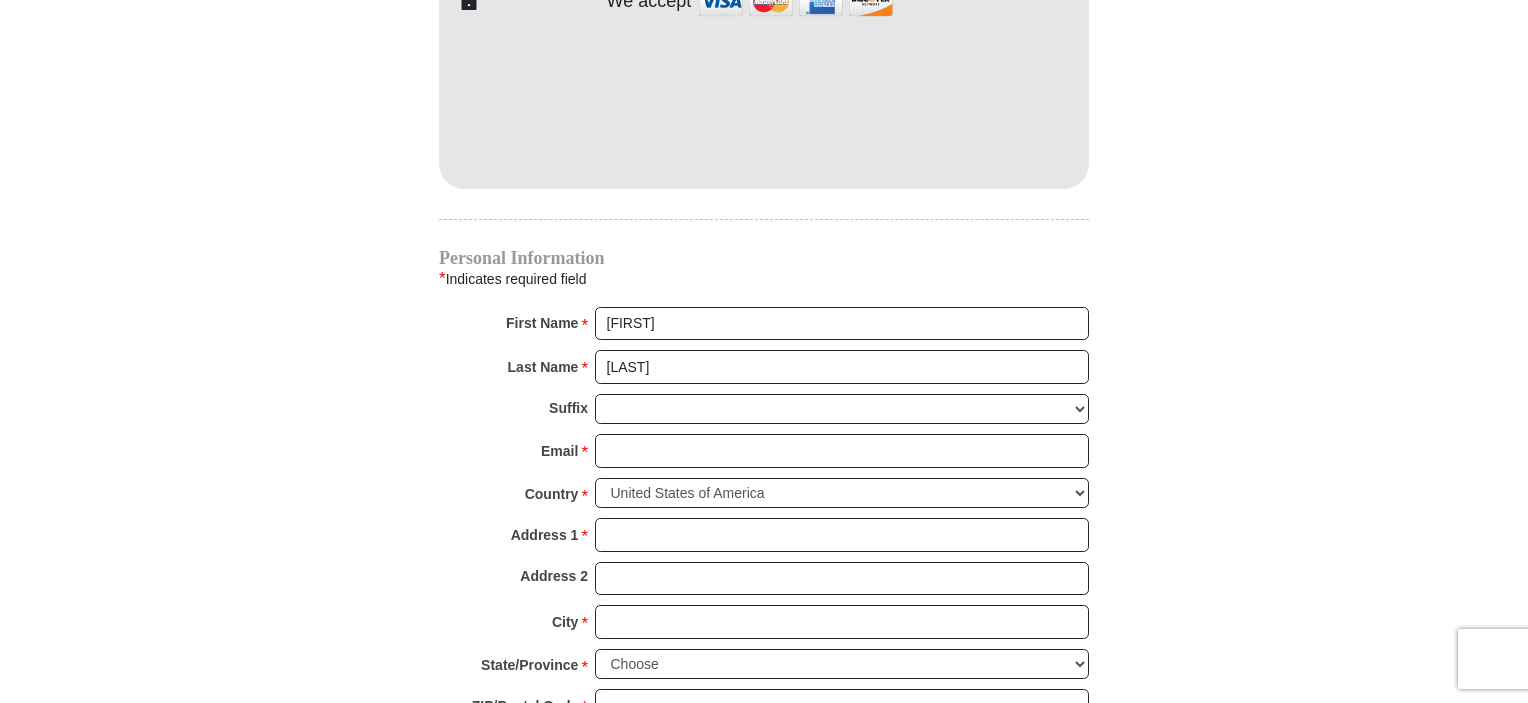 click on "First Name
*
[FIRST]
Please enter First Name" at bounding box center (764, 329) 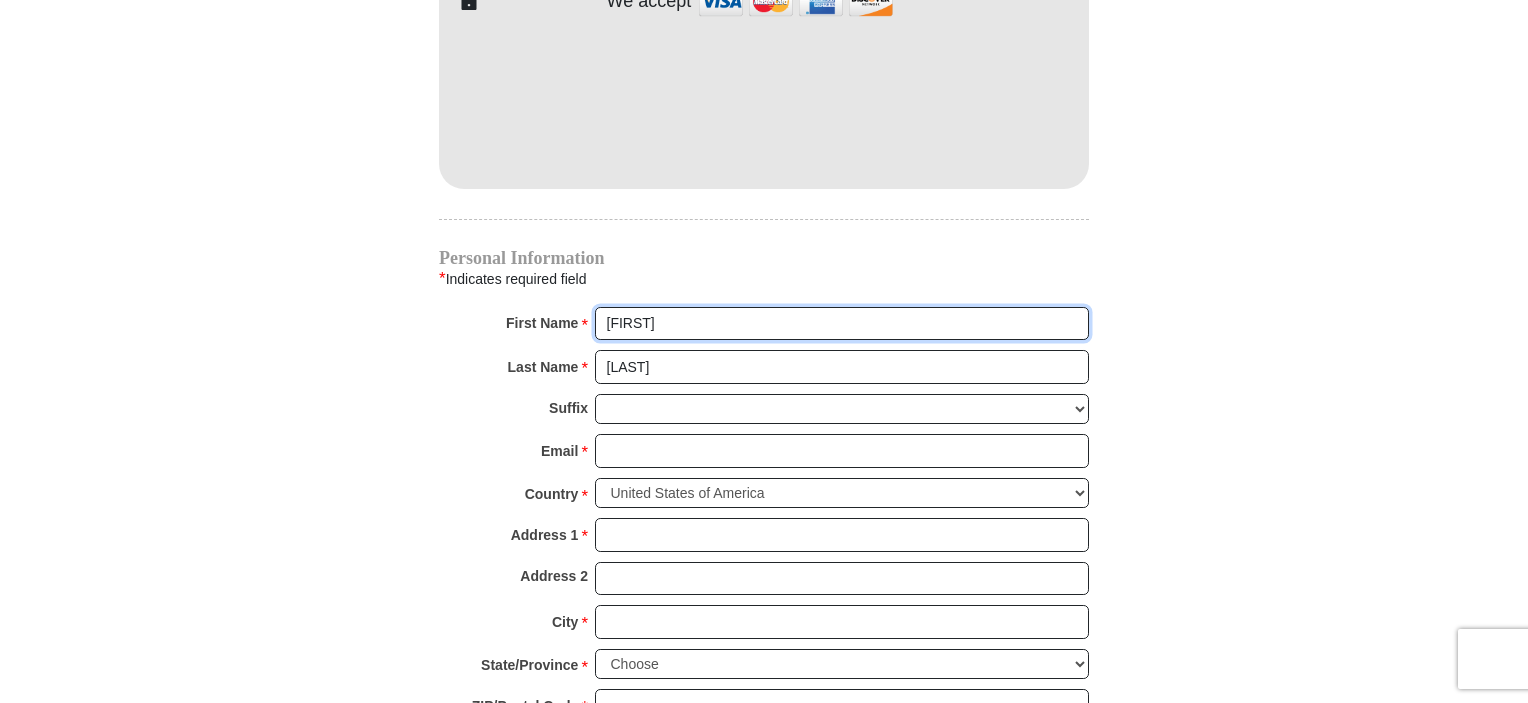 click on "[FIRST]" at bounding box center (842, 324) 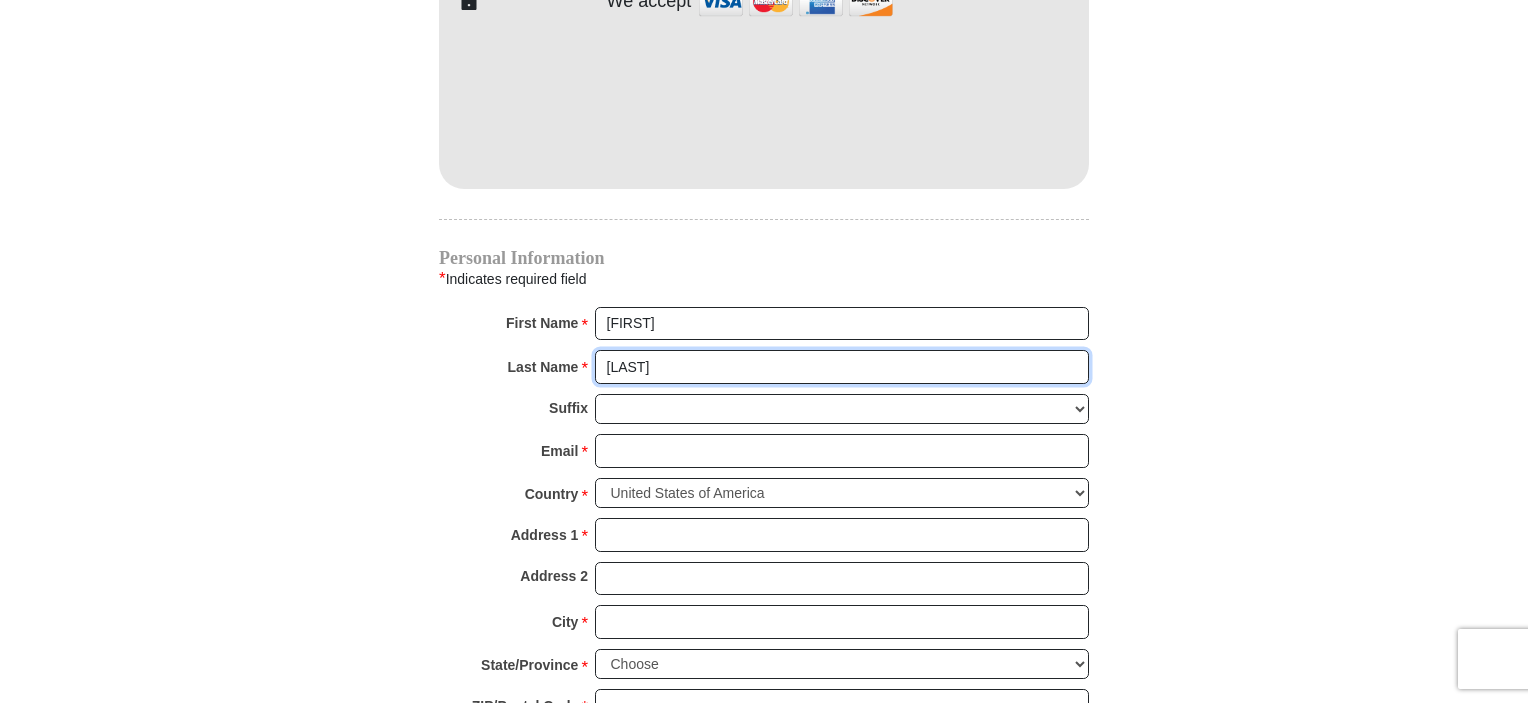 drag, startPoint x: 685, startPoint y: 363, endPoint x: 464, endPoint y: 362, distance: 221.00226 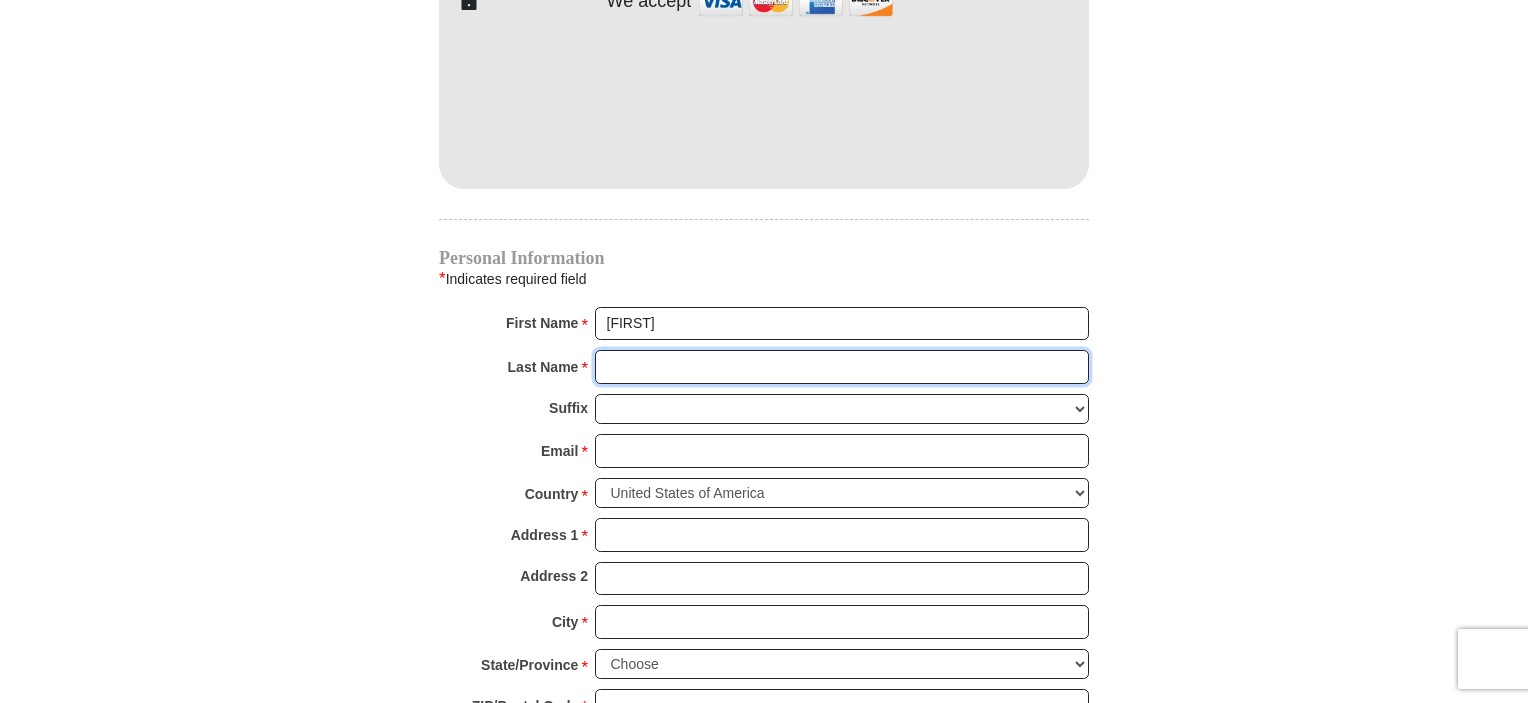 type 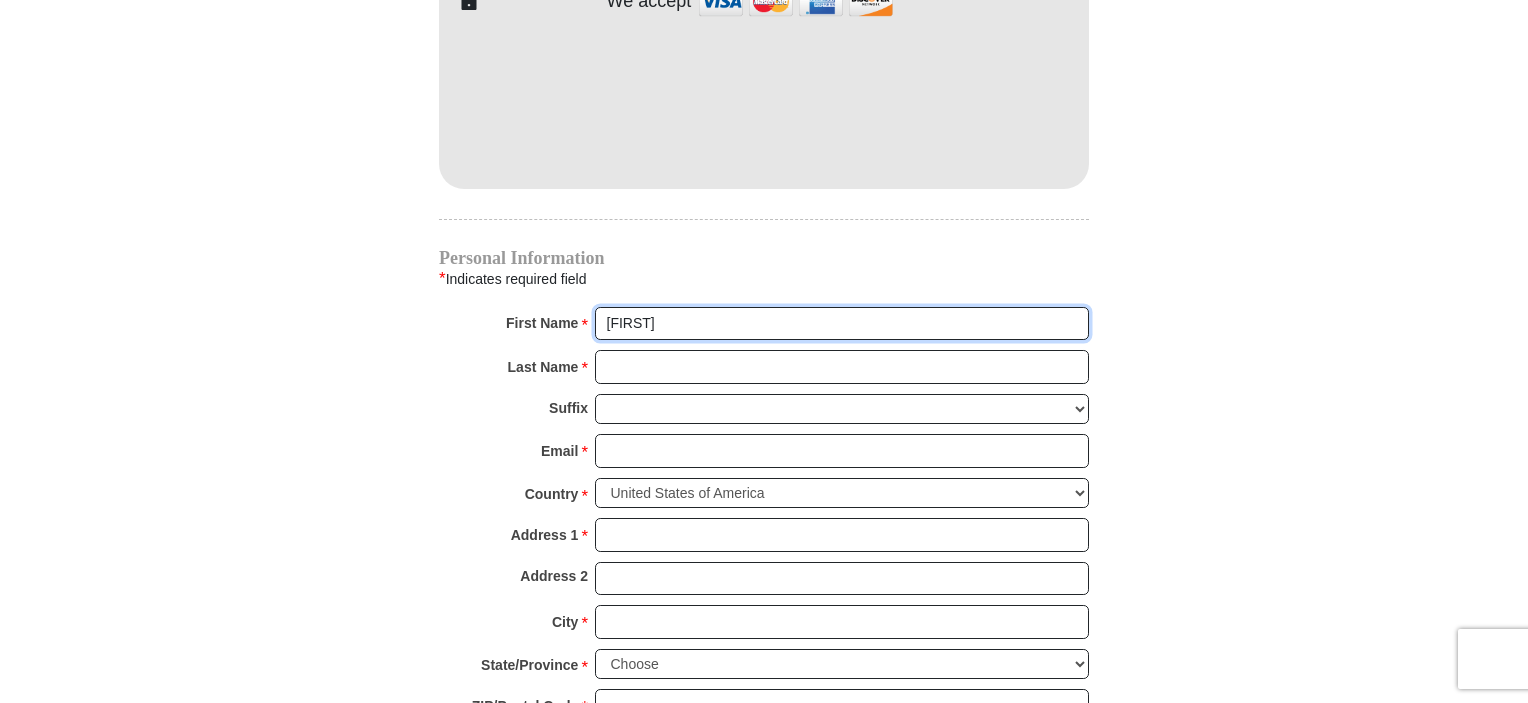 click on "[FIRST]" at bounding box center (842, 324) 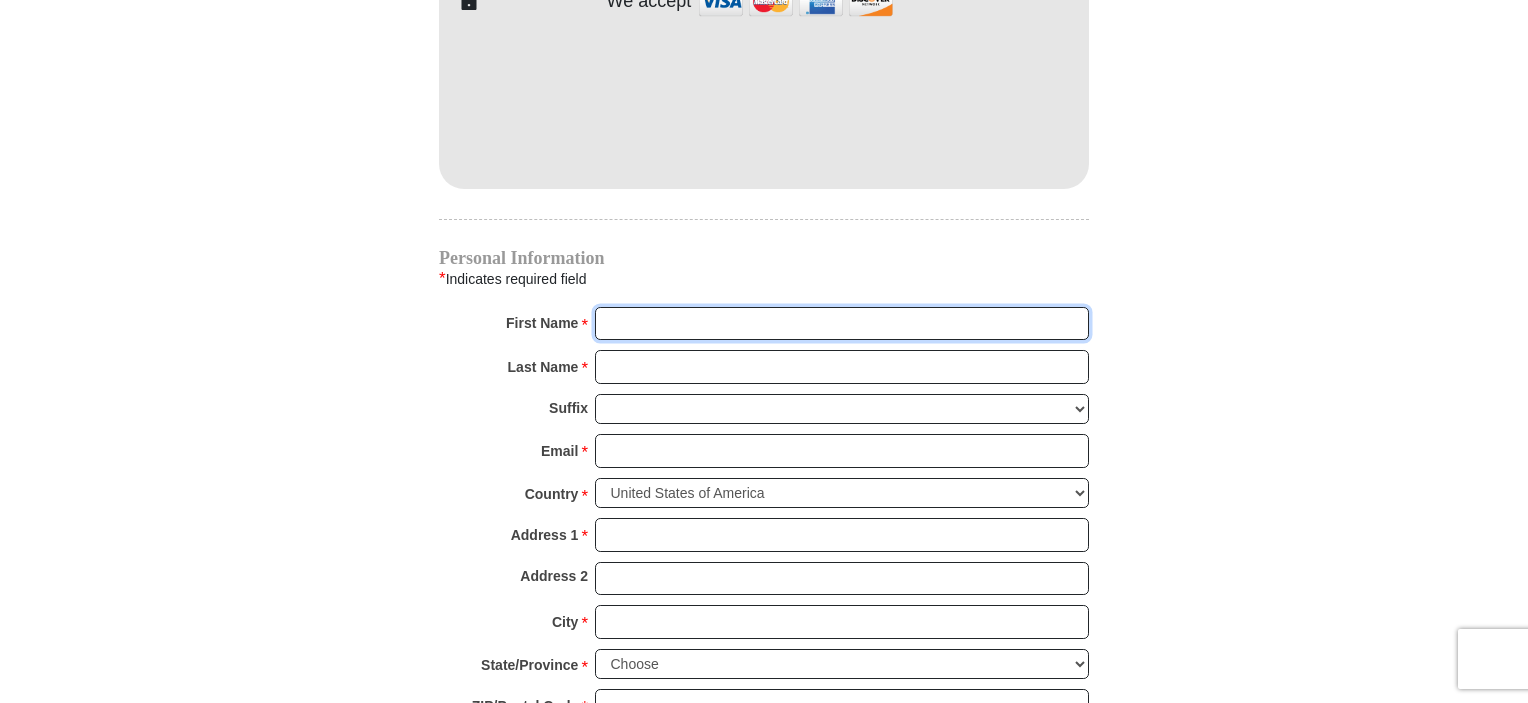 click on "First Name
*" at bounding box center (842, 324) 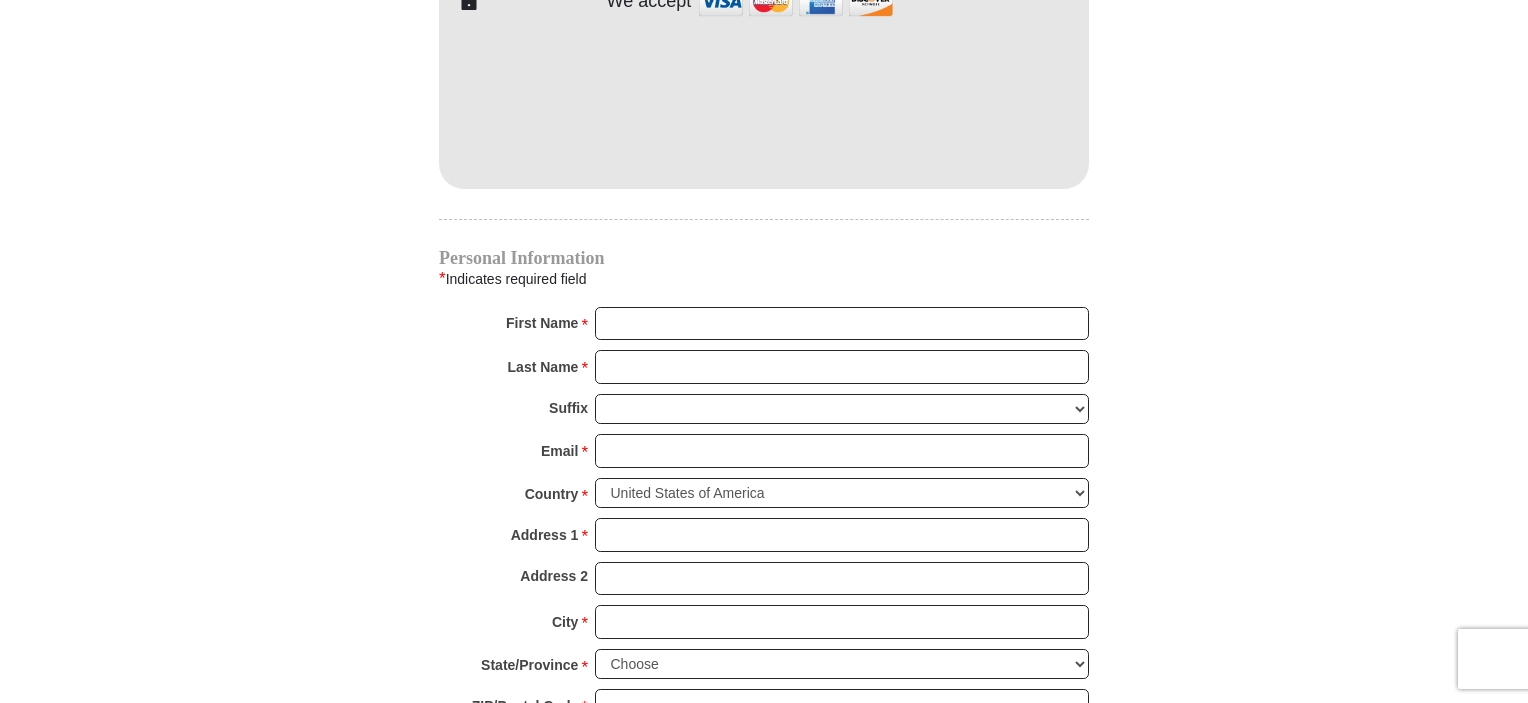 click on "Eagle Mountain International Church Online Giving
Because of gifts like yours, Eagle Mountain International Church, along with Kenneth Copeland Ministries, is able to reach out to every corner of the world.
EMIC Tithes and Offerings
The Bible teaches us the foundation for giving: the tithe. When we bring the first 10 percent of our income to the Lord’s storehouse, we put Him first in our lives. Tithing is an act of worship that expresses our gratitude, faith and love. Tithers can expect the windows of heaven to open and THE BLESSING to pour out (Malachi 3:10).
$25 $50" at bounding box center [764, 34] 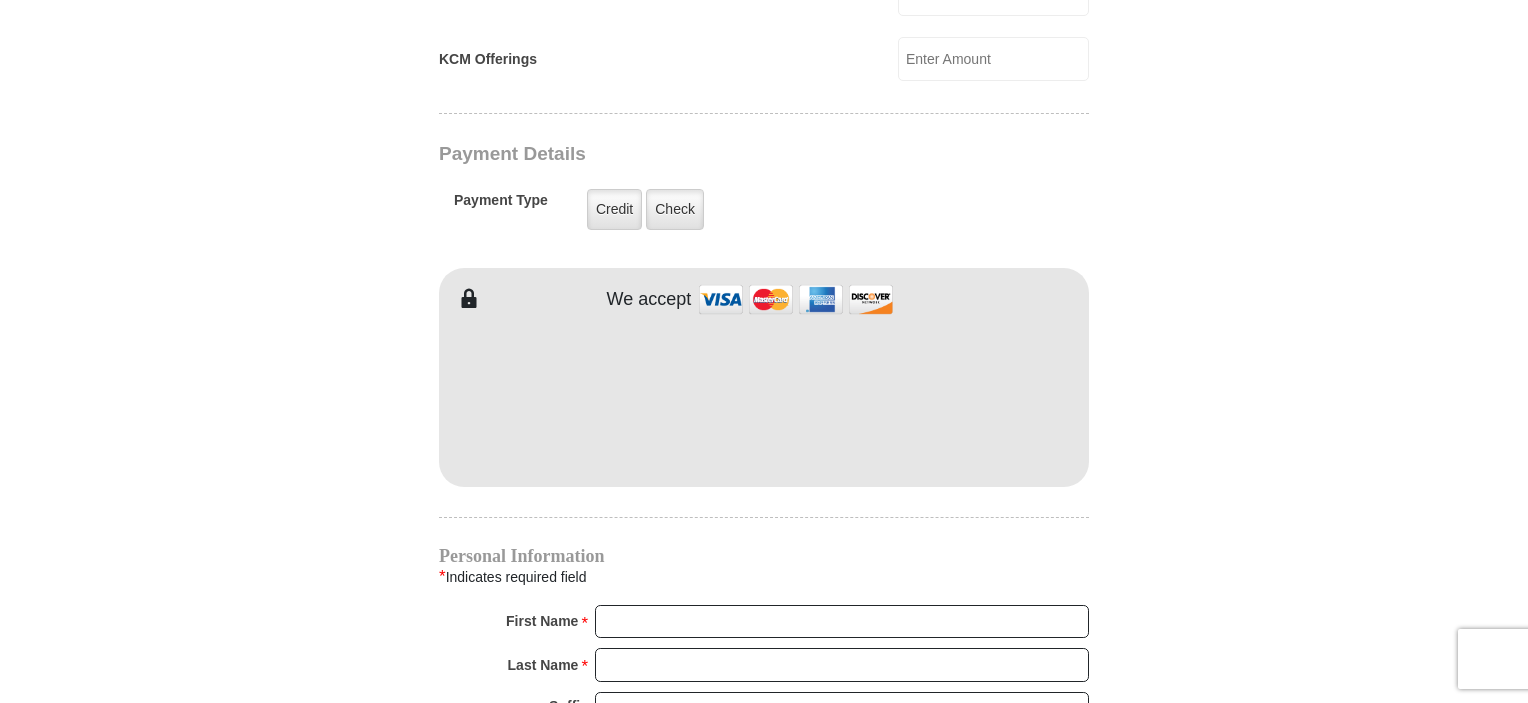 scroll, scrollTop: 1500, scrollLeft: 0, axis: vertical 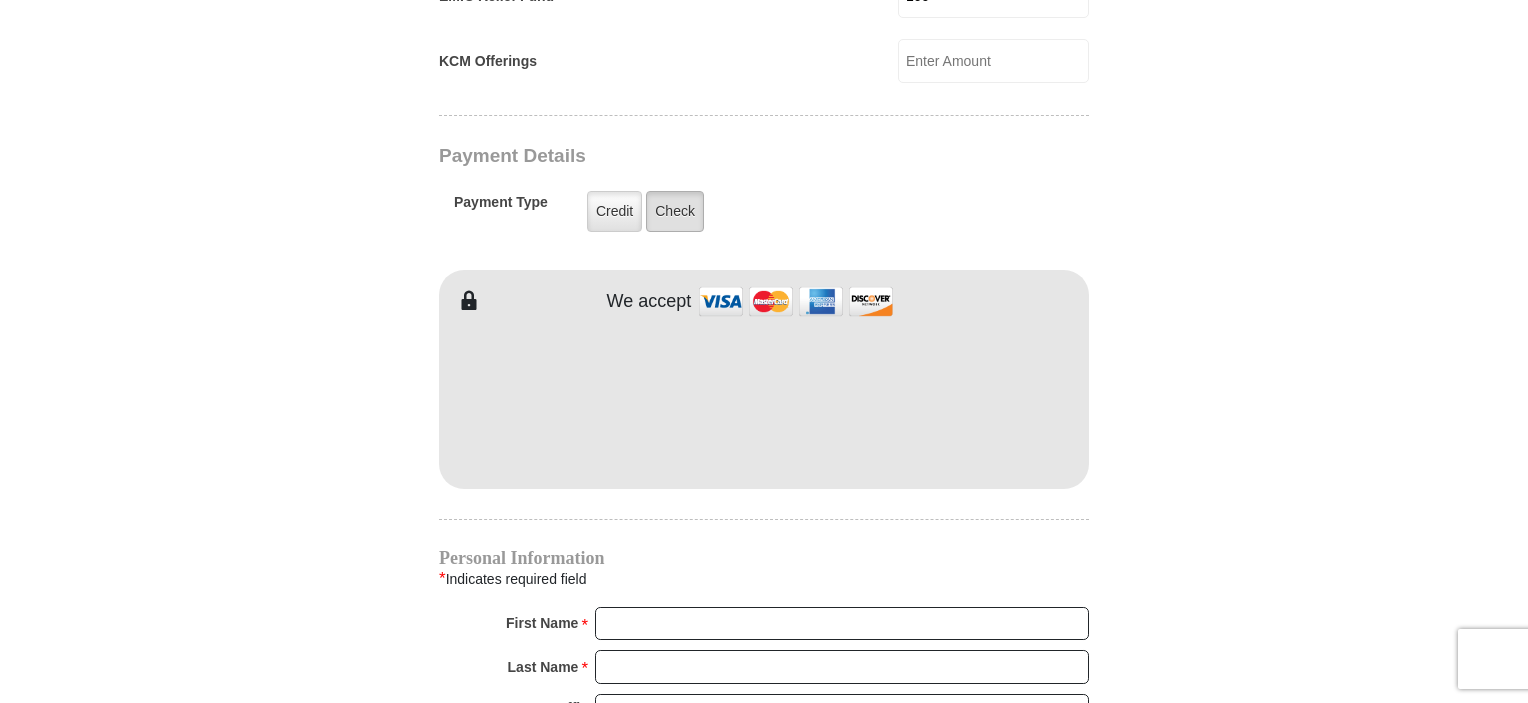 click on "Check" at bounding box center (675, 211) 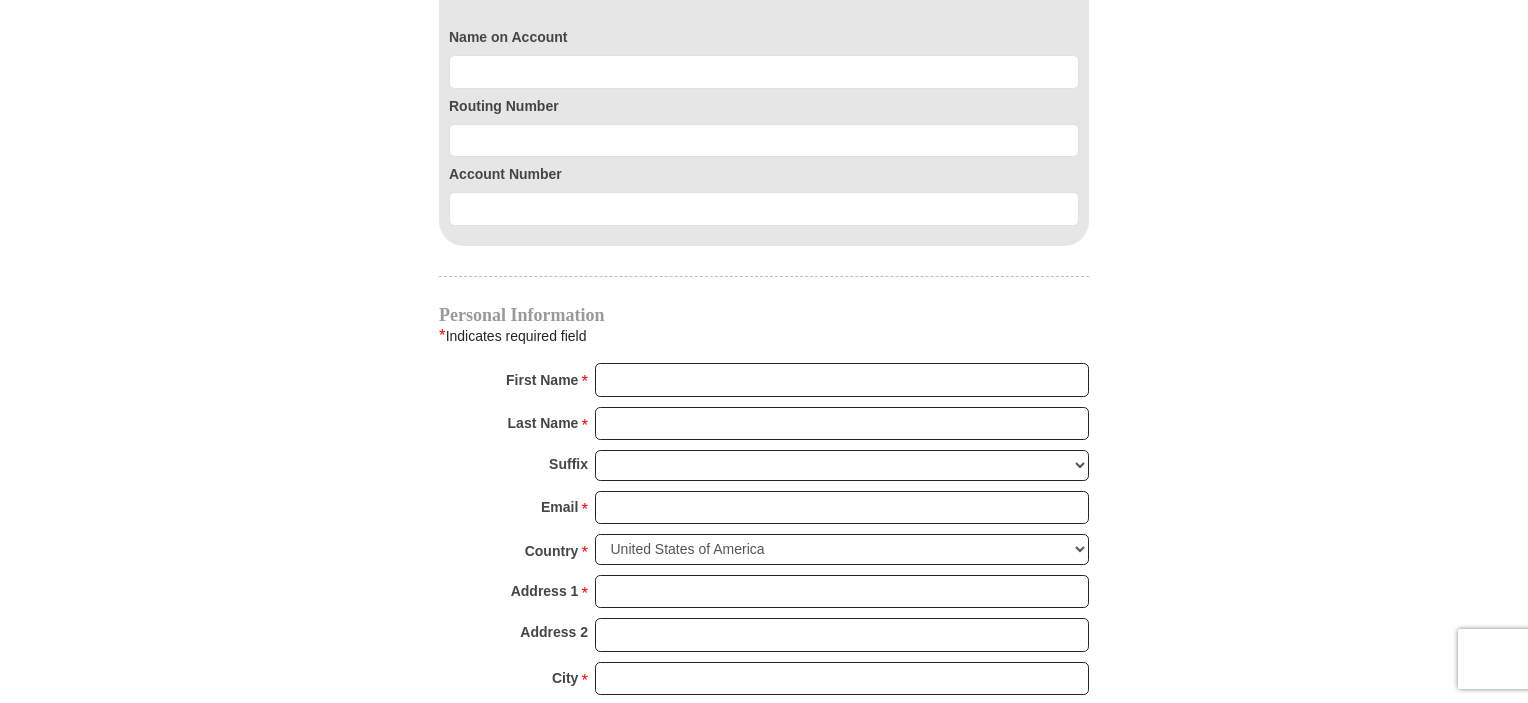 scroll, scrollTop: 2000, scrollLeft: 0, axis: vertical 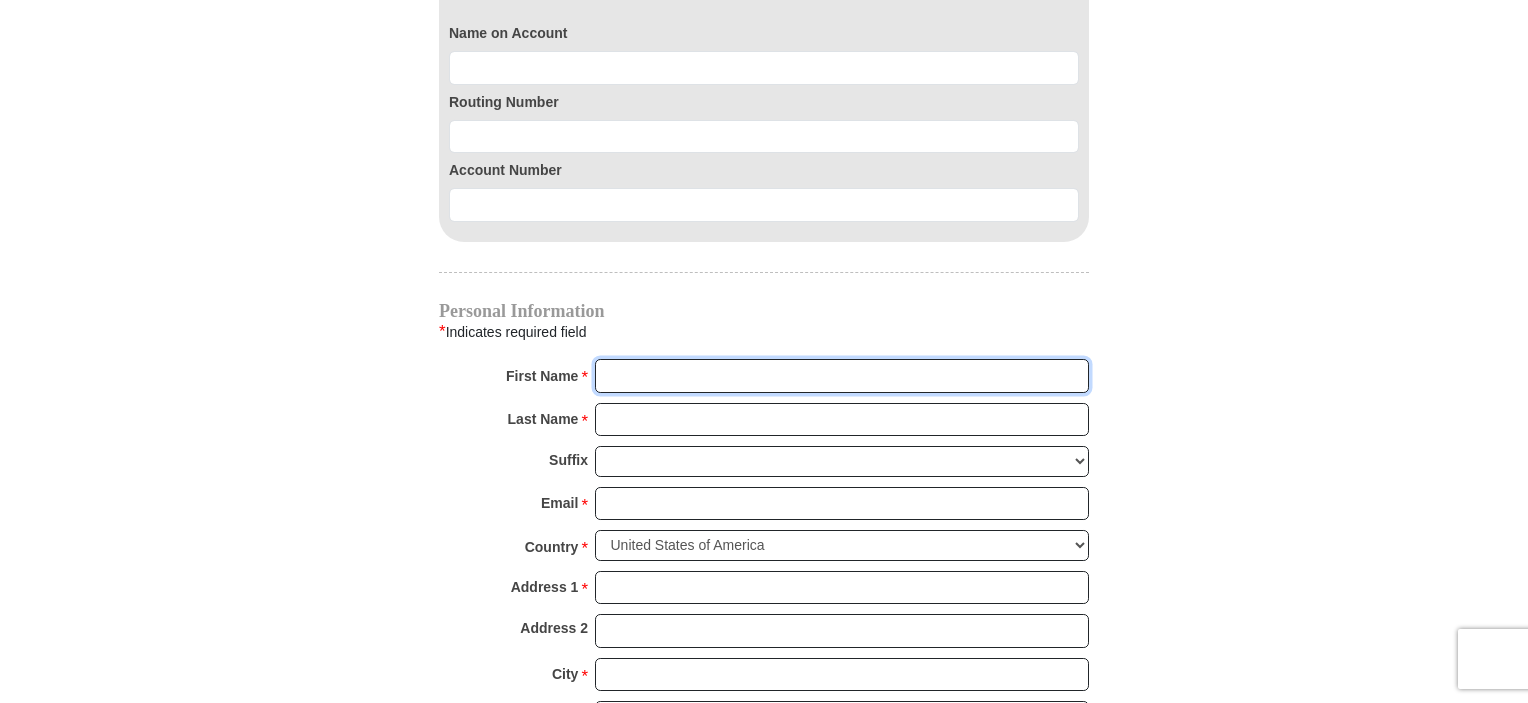 click on "First Name
*" at bounding box center (842, 376) 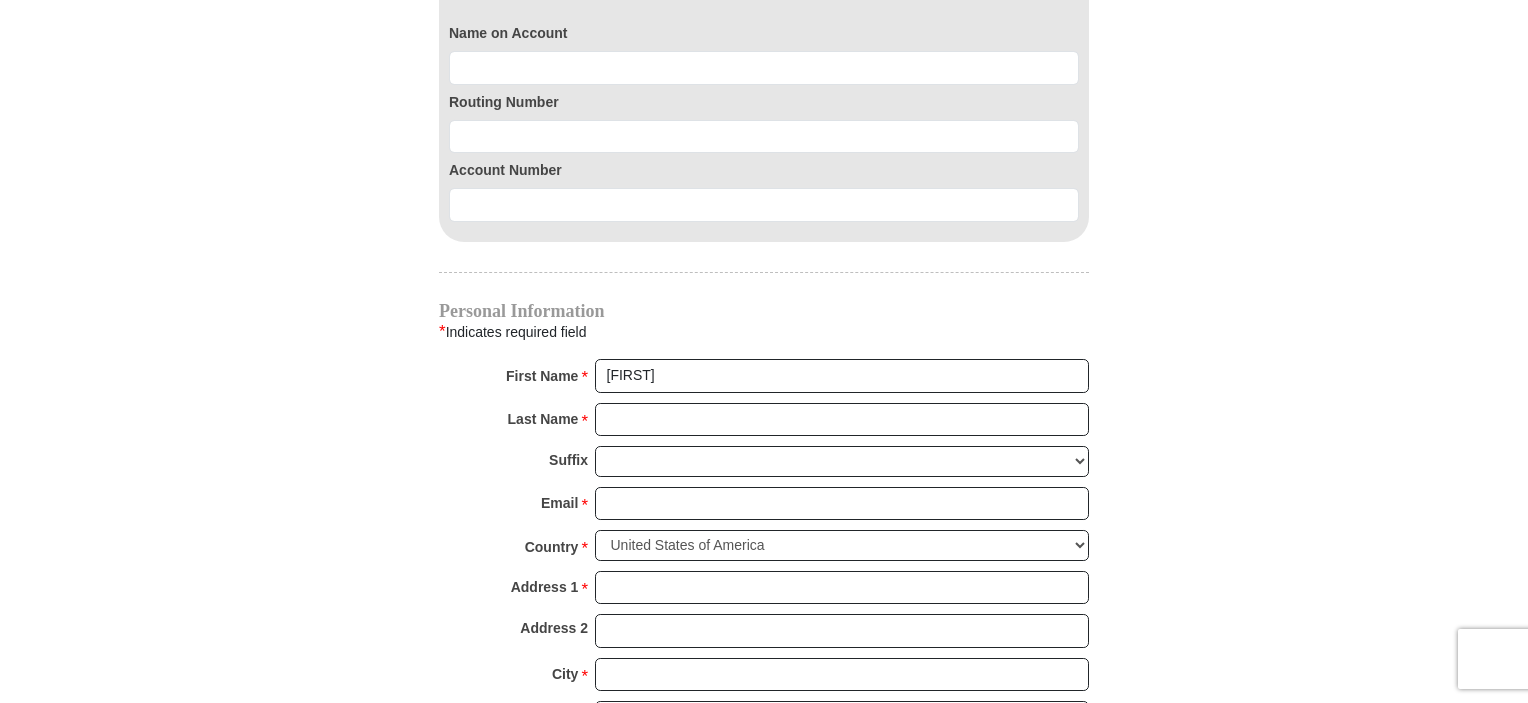 type on "[LAST]" 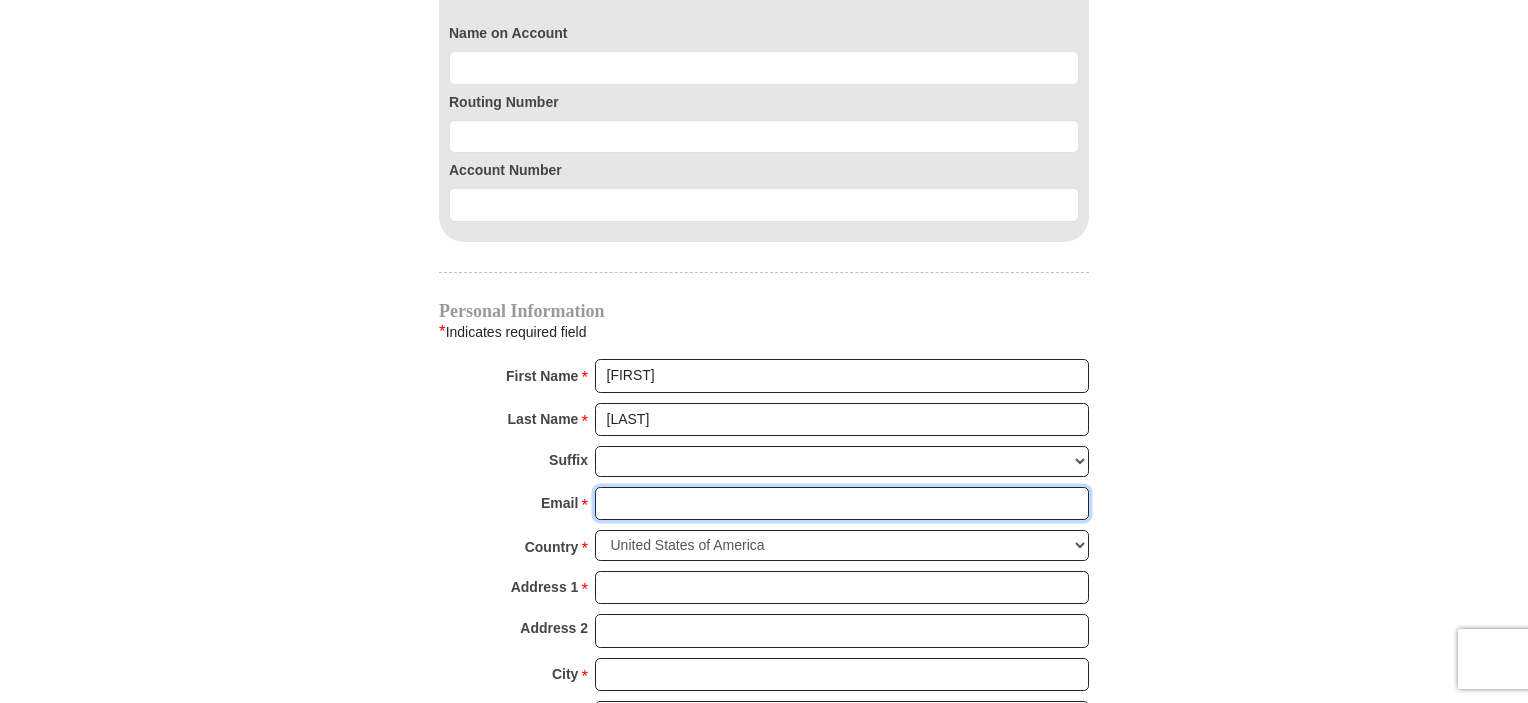 type on "[EMAIL]" 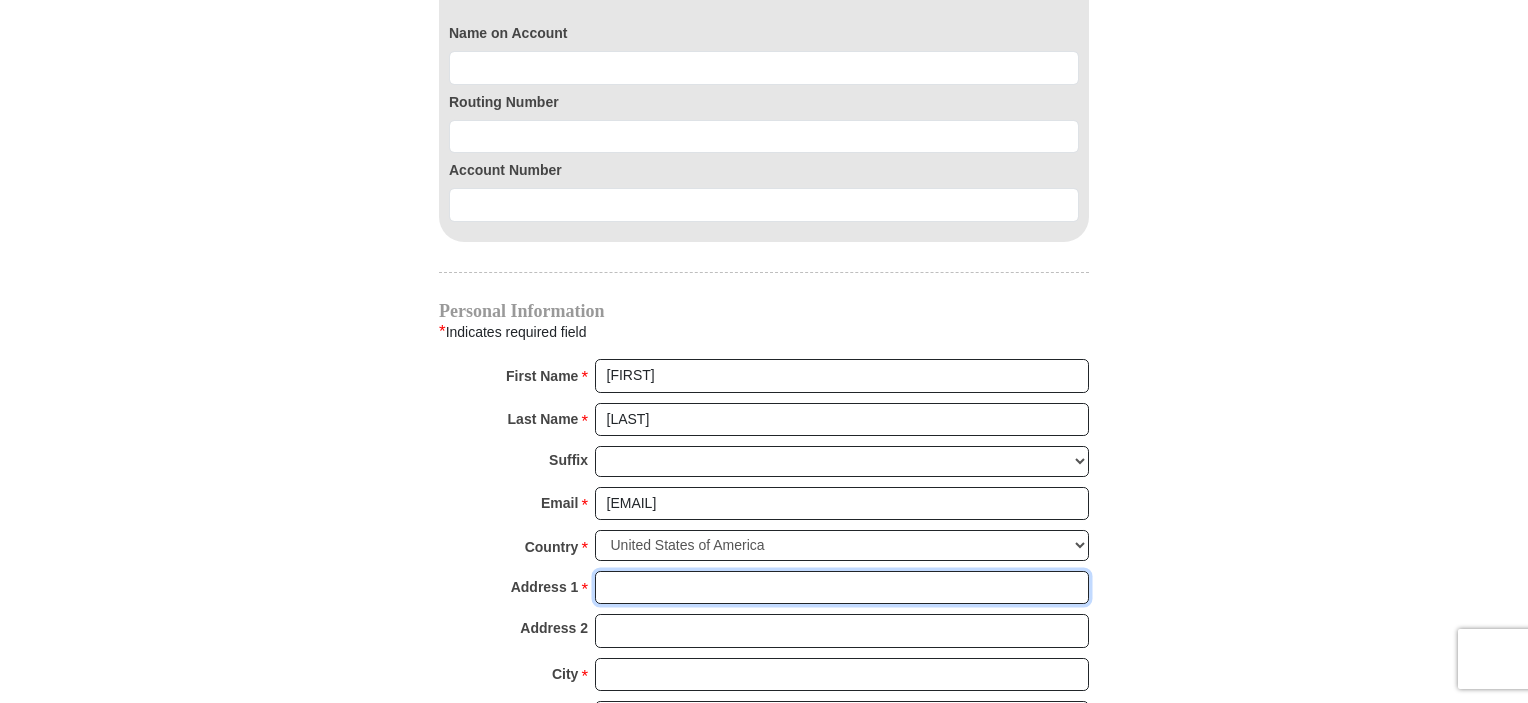 type on "[NUMBER] [STREET]" 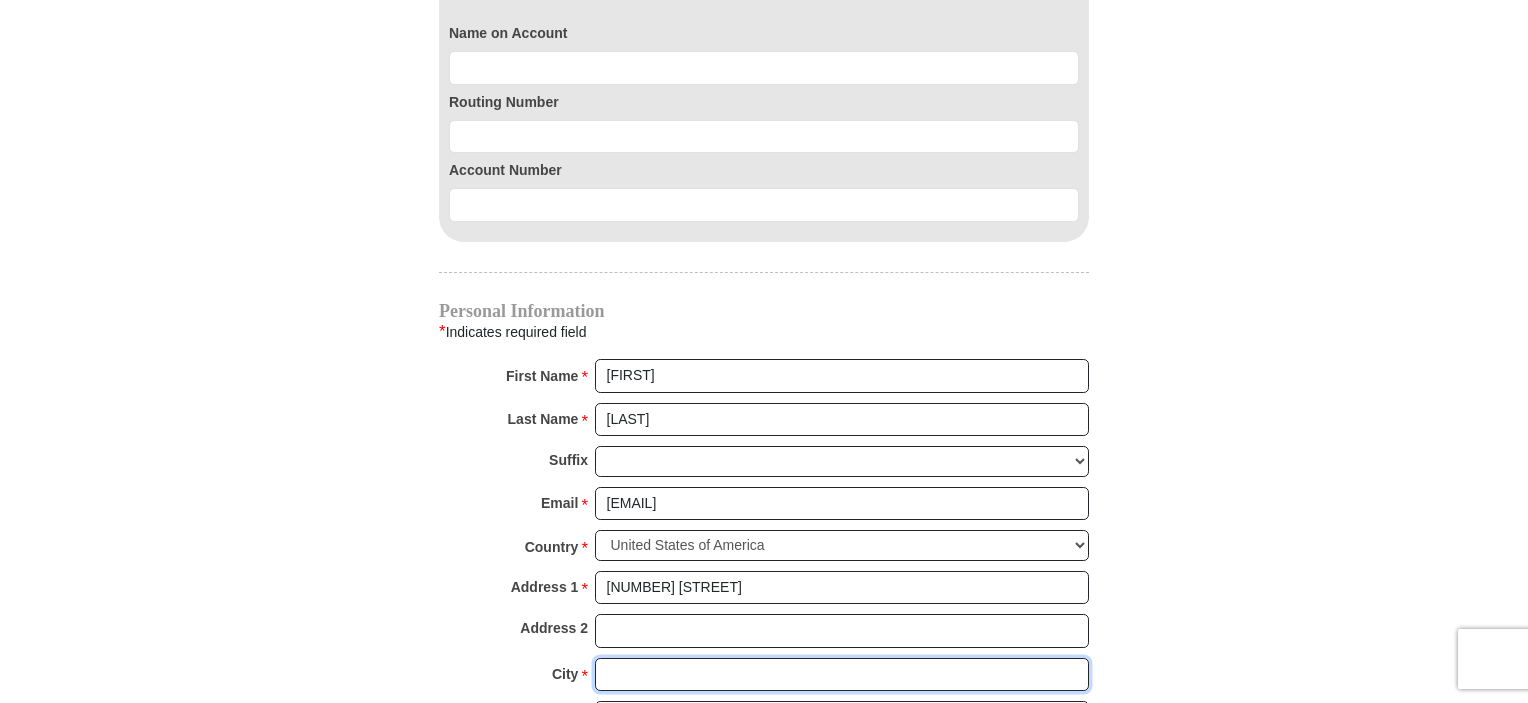 type on "[CITY]" 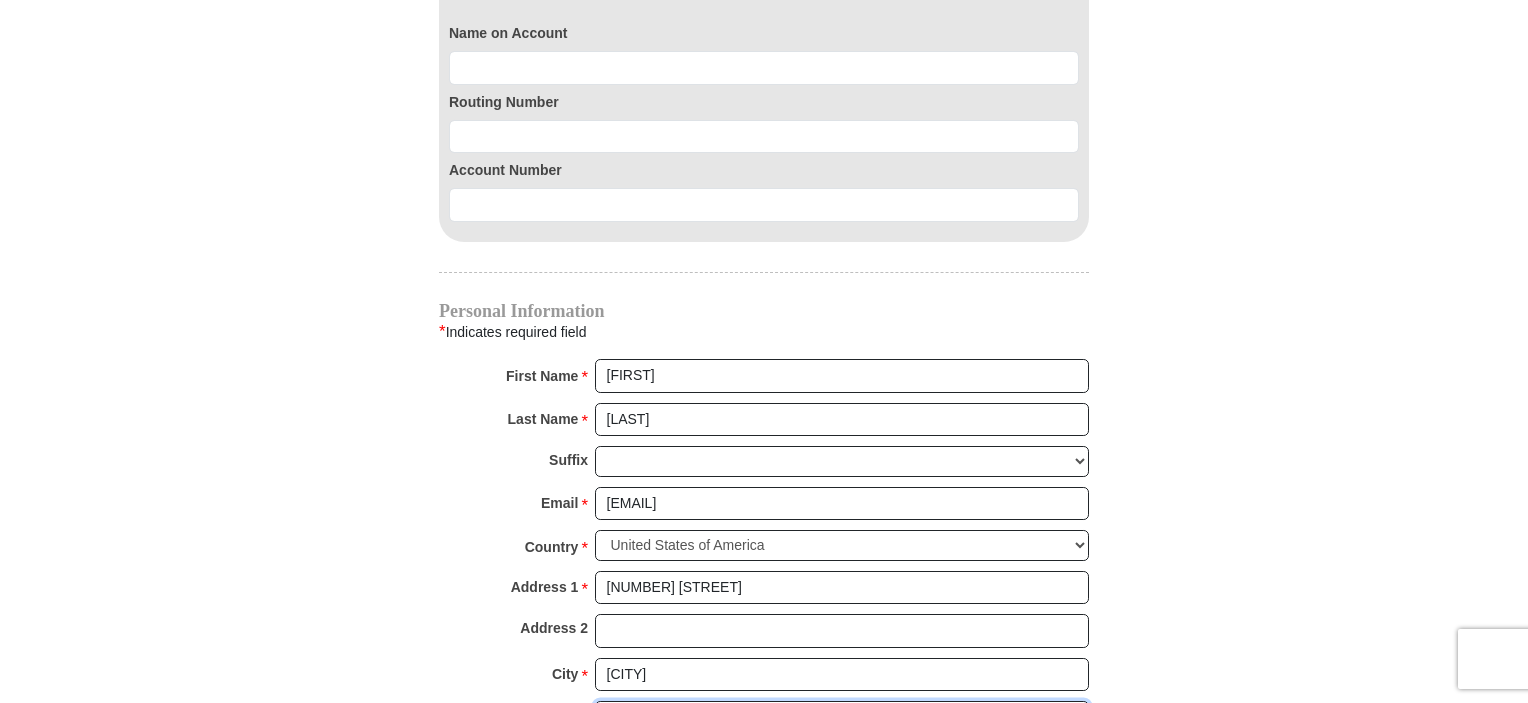 select on "[STATE]" 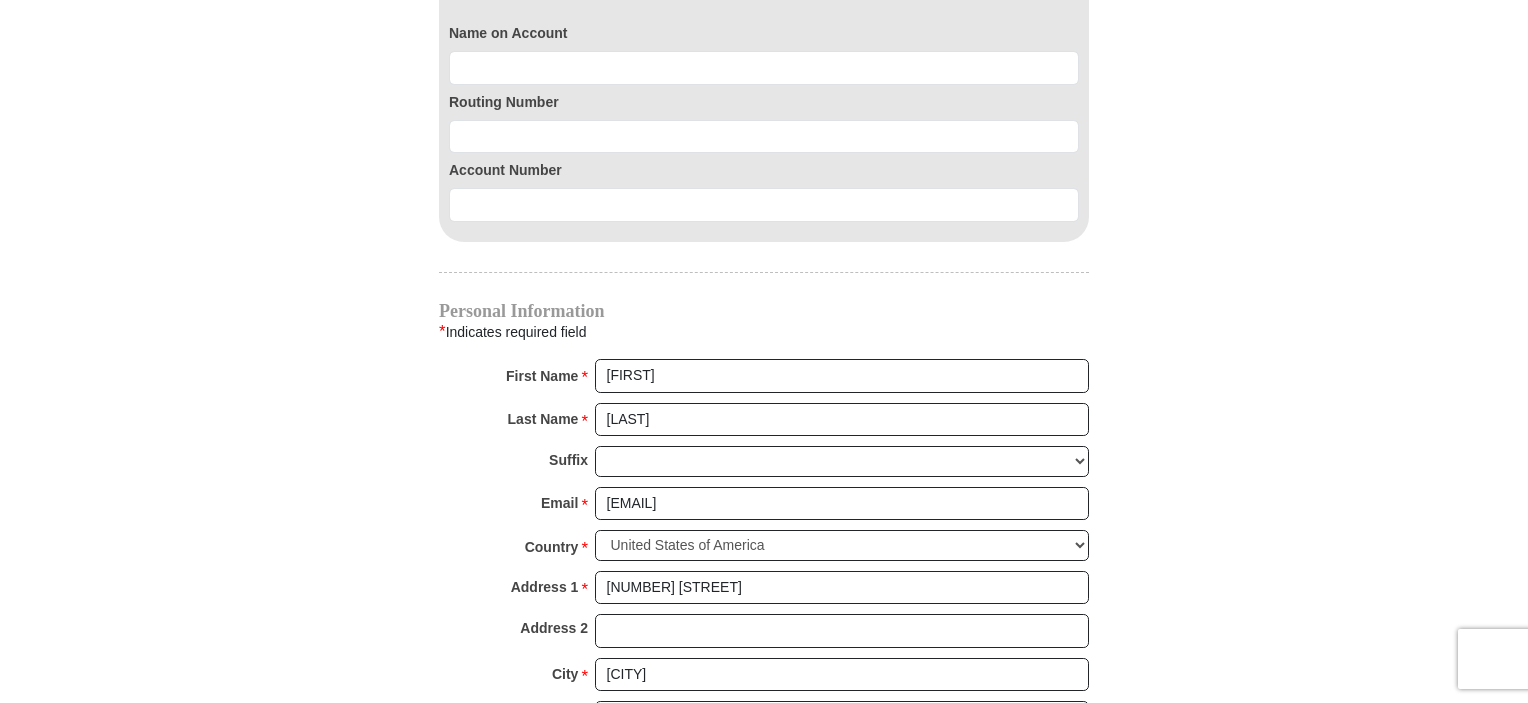 type on "[NUMBER]" 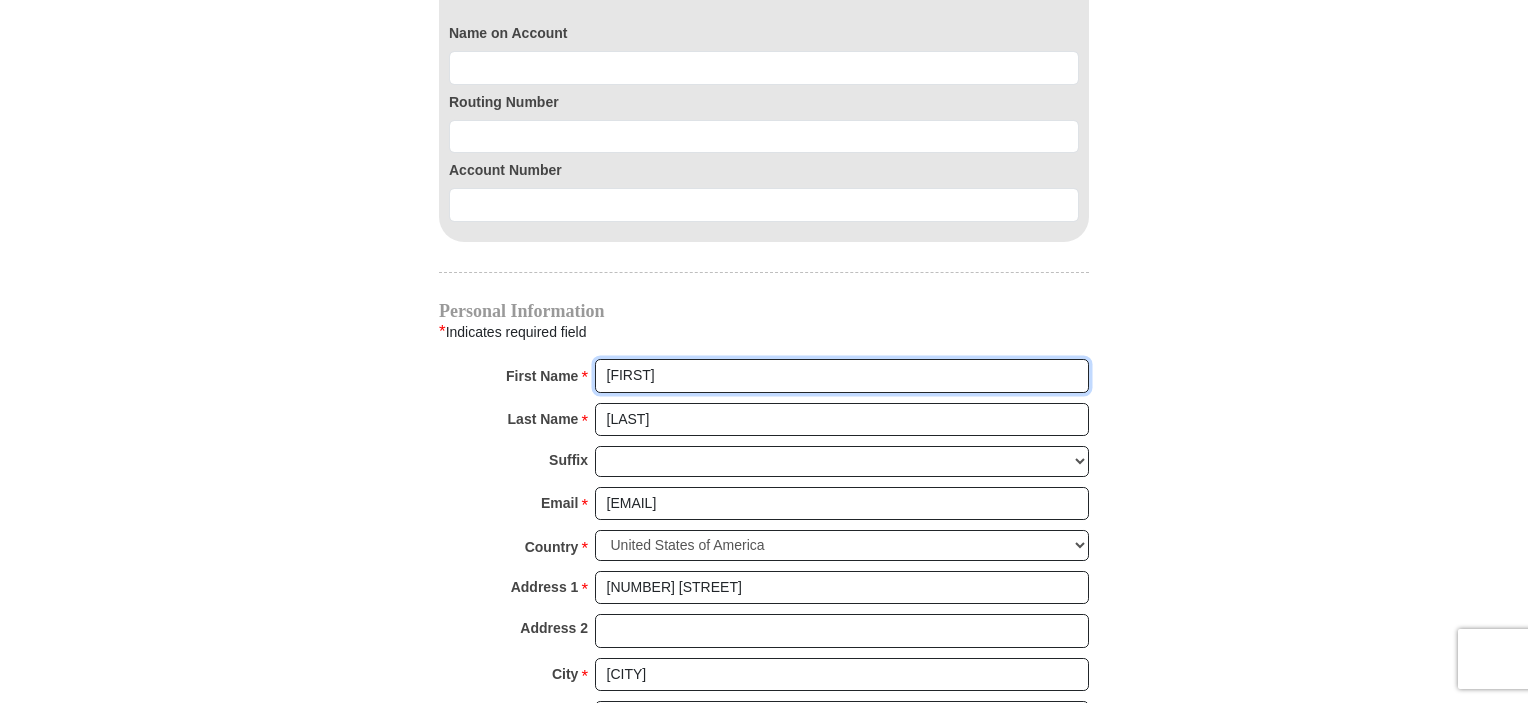 scroll, scrollTop: 1800, scrollLeft: 0, axis: vertical 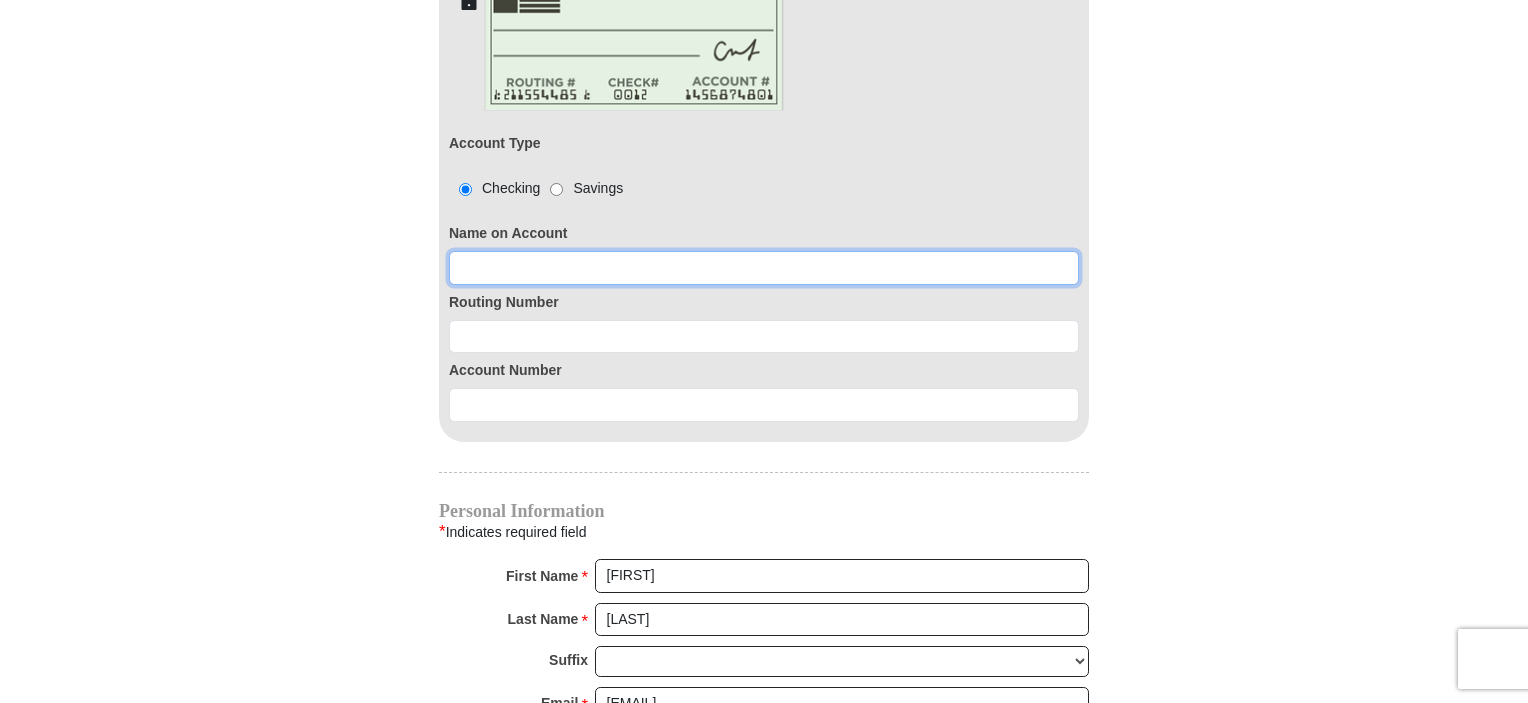 click at bounding box center [764, 268] 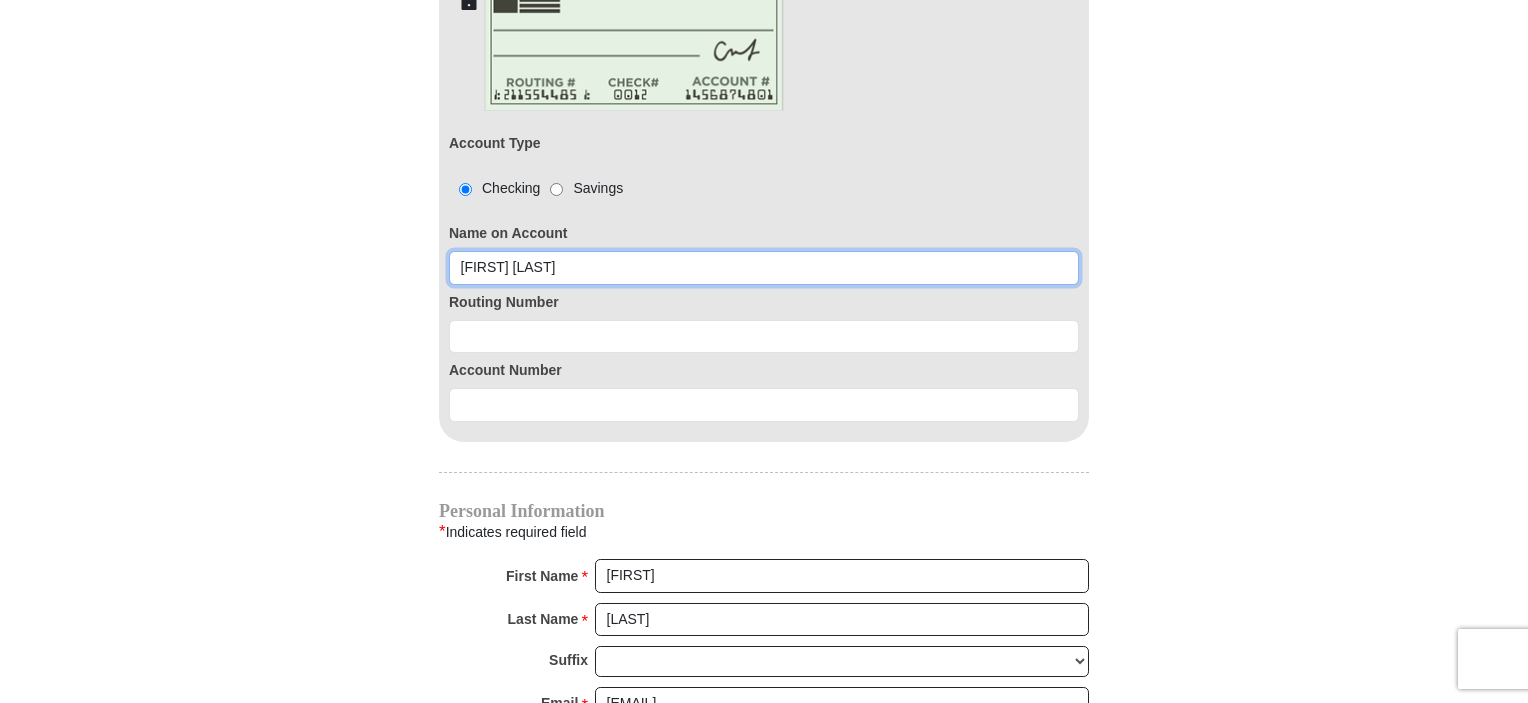 type on "[FIRST] [LAST]" 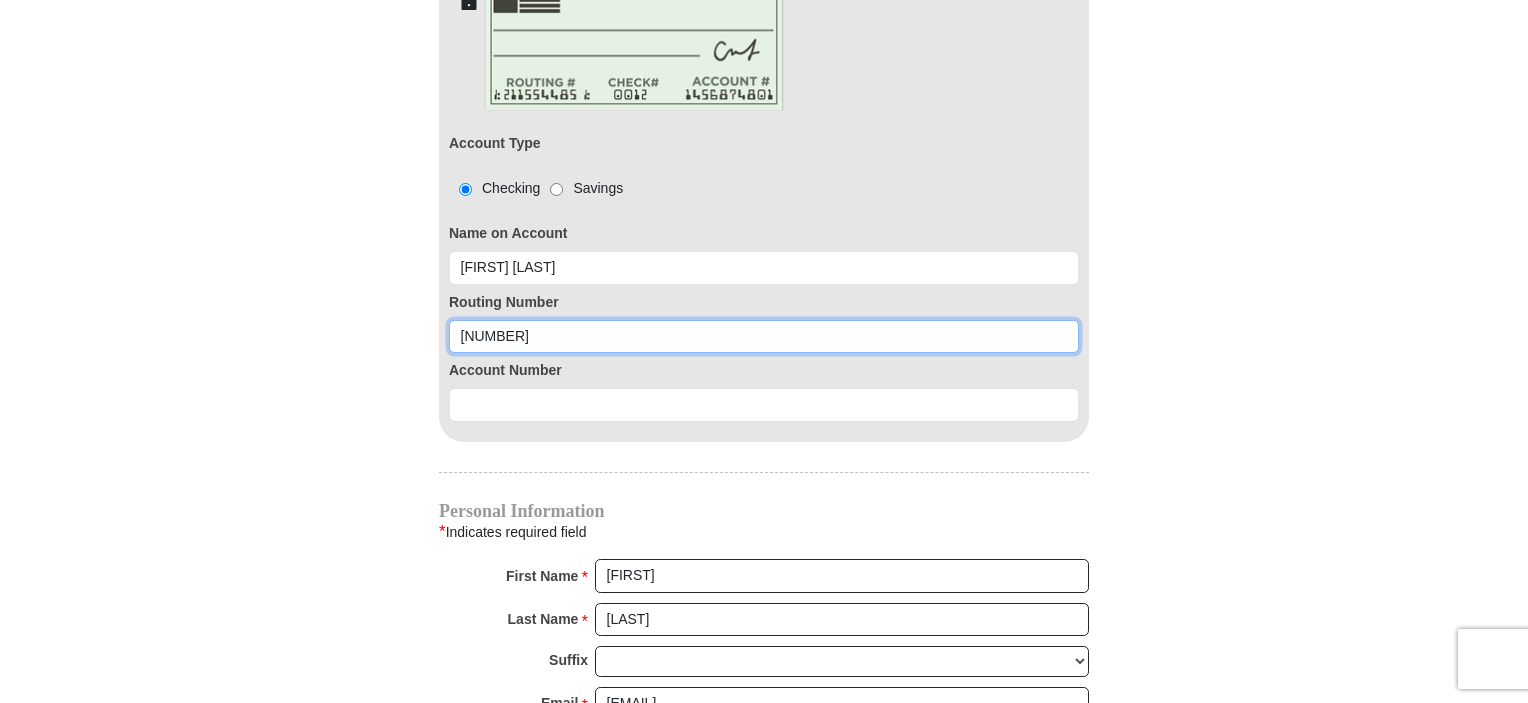 type on "[NUMBER]" 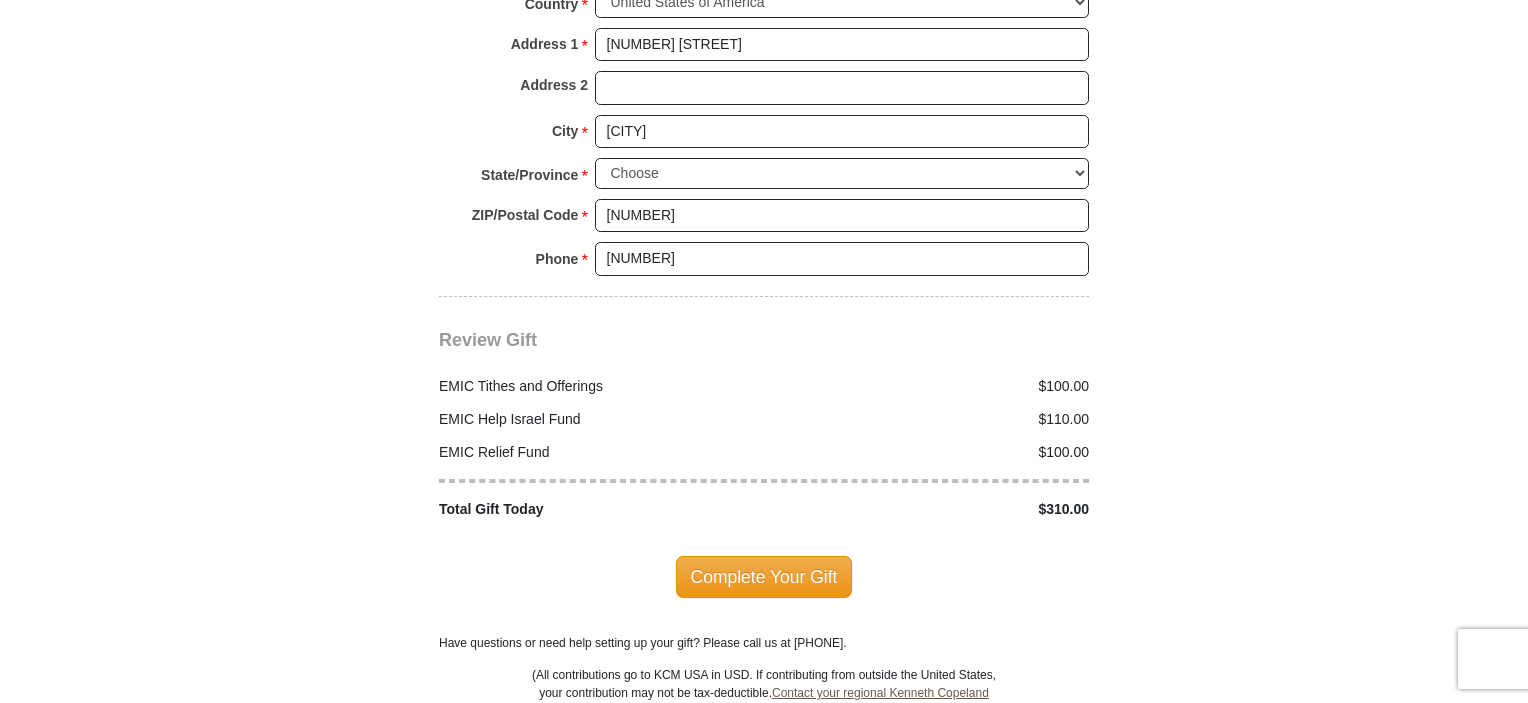 scroll, scrollTop: 2600, scrollLeft: 0, axis: vertical 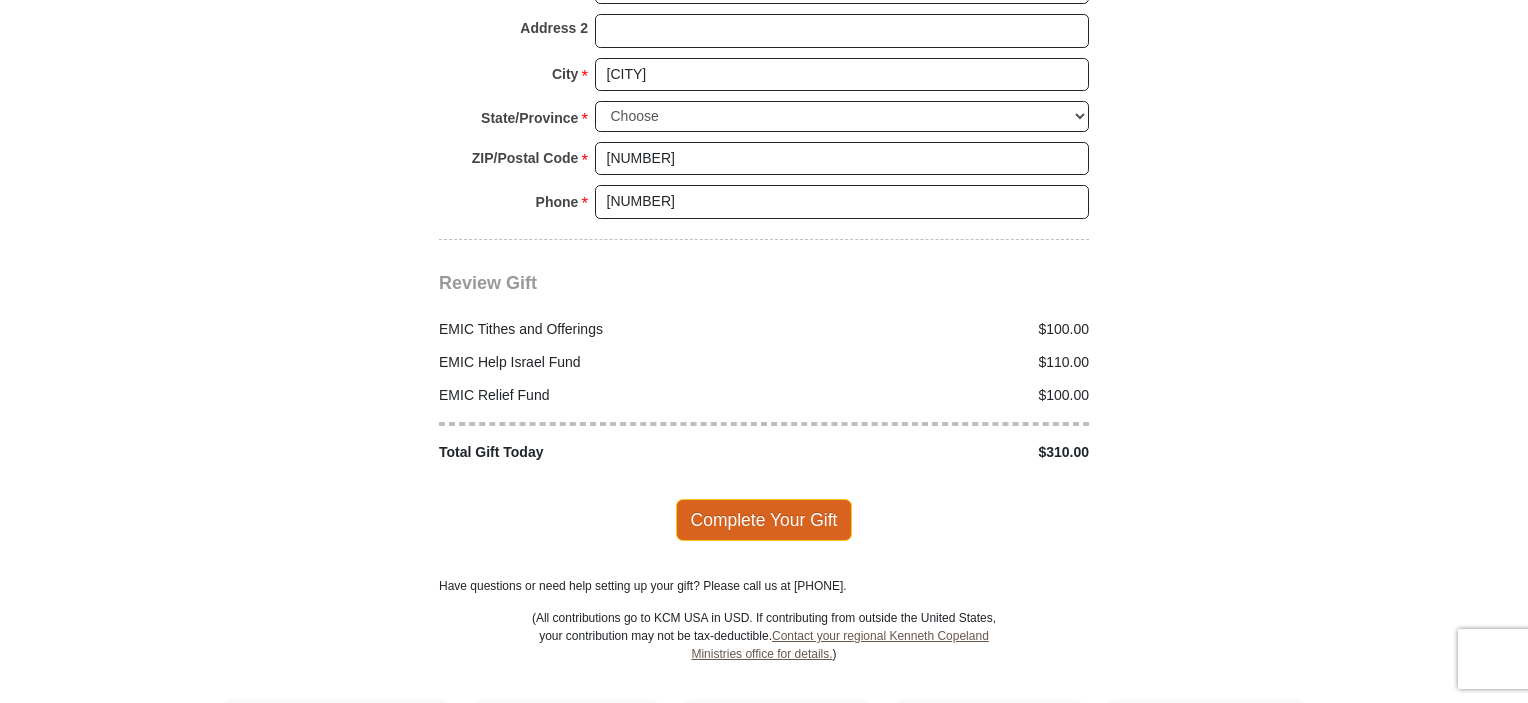 type on "[NUMBER]" 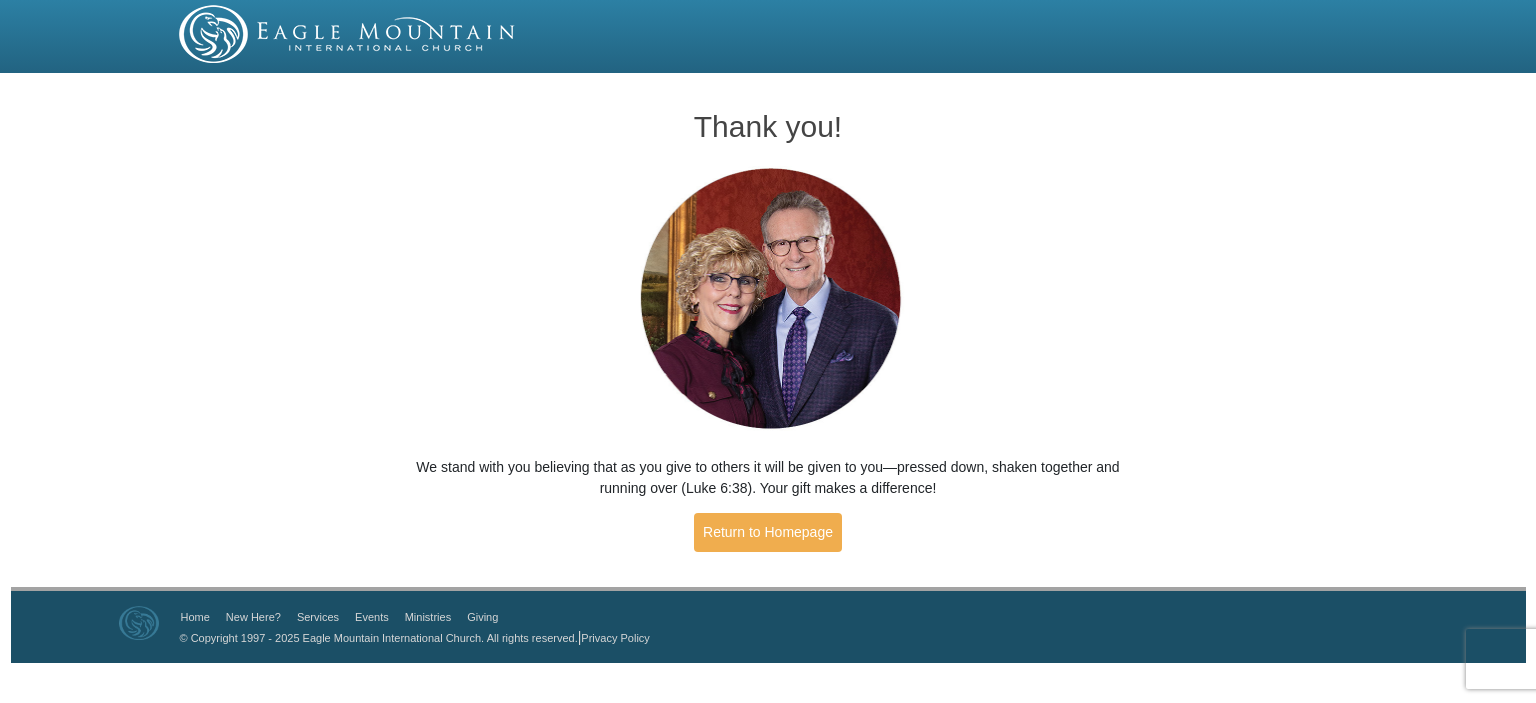 scroll, scrollTop: 0, scrollLeft: 0, axis: both 